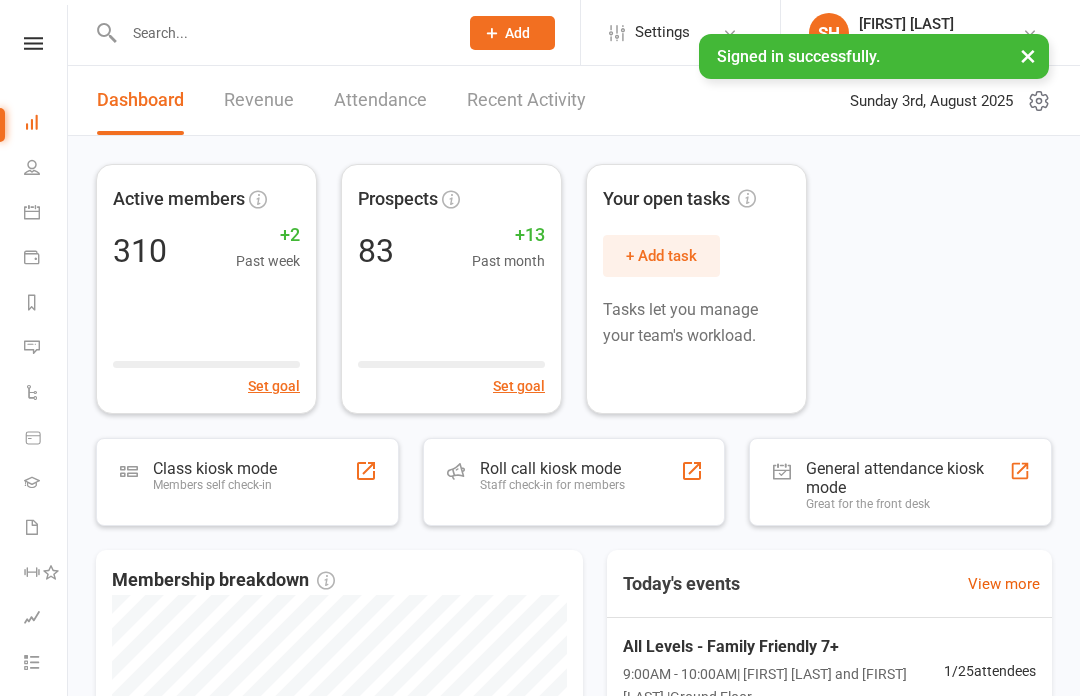 scroll, scrollTop: 0, scrollLeft: 0, axis: both 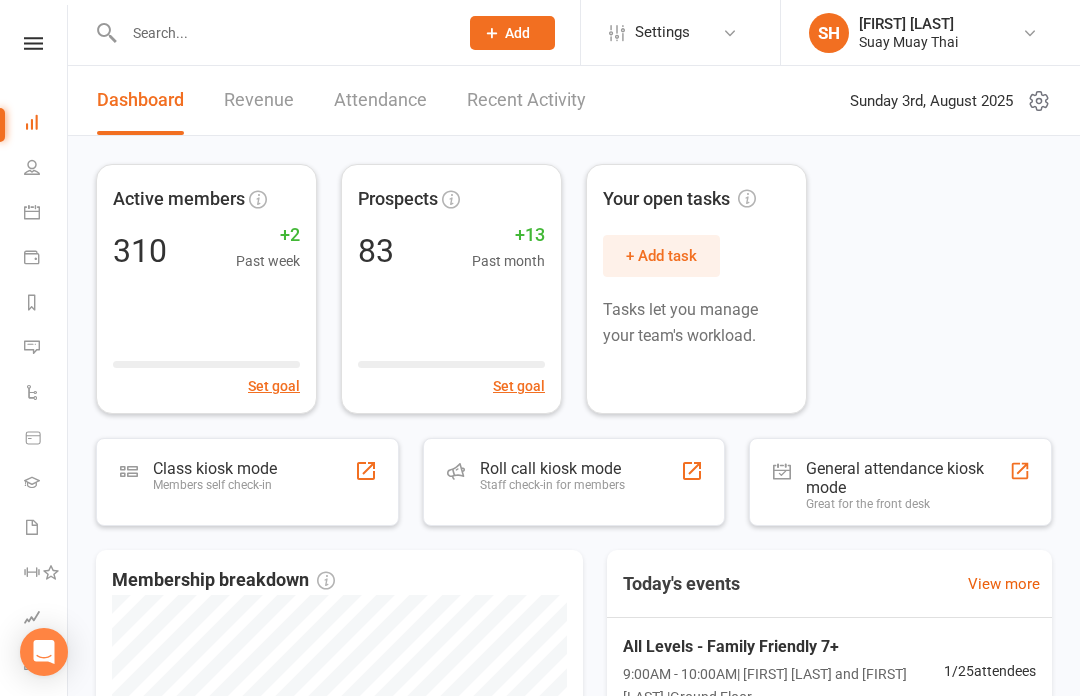 click on "Attendance" at bounding box center [380, 100] 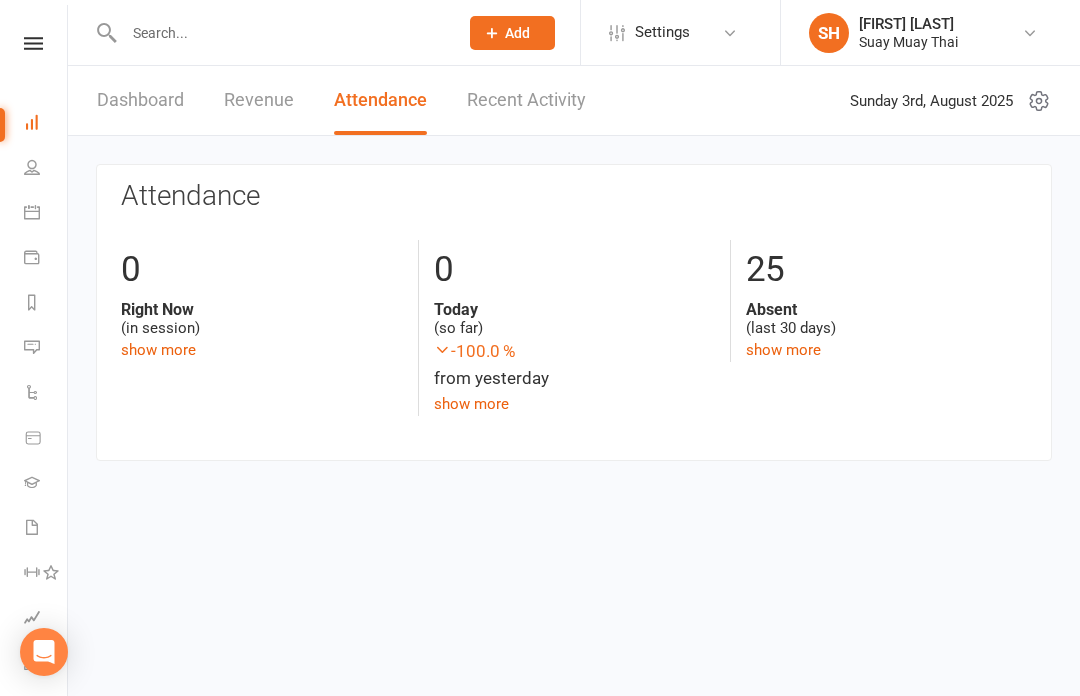 click on "People" at bounding box center (46, 169) 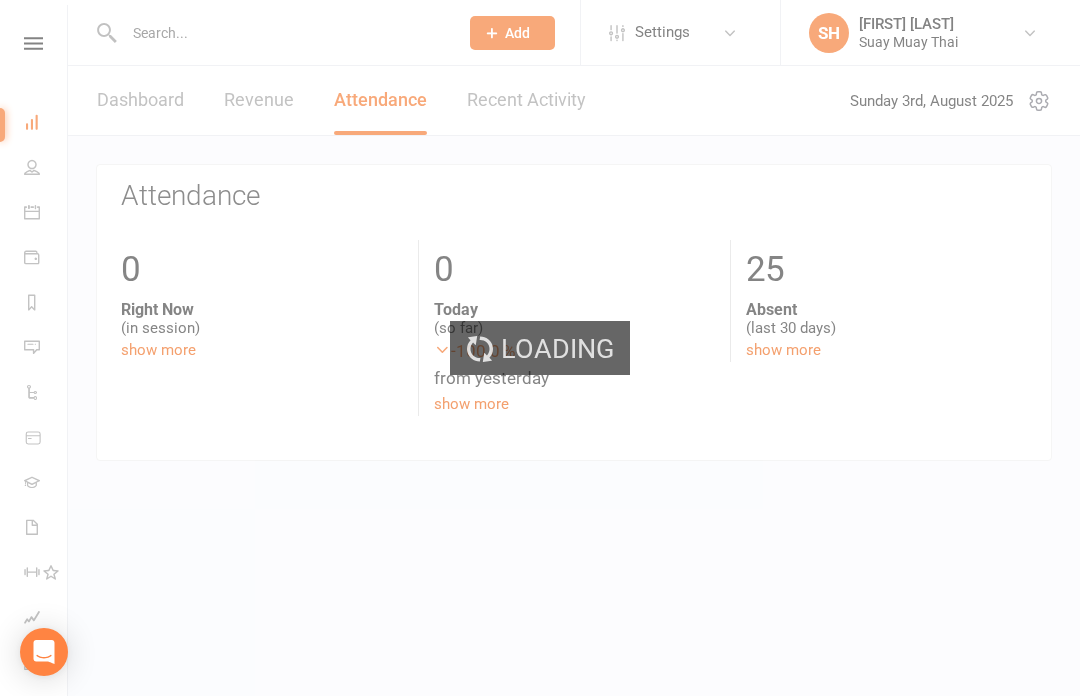 select on "100" 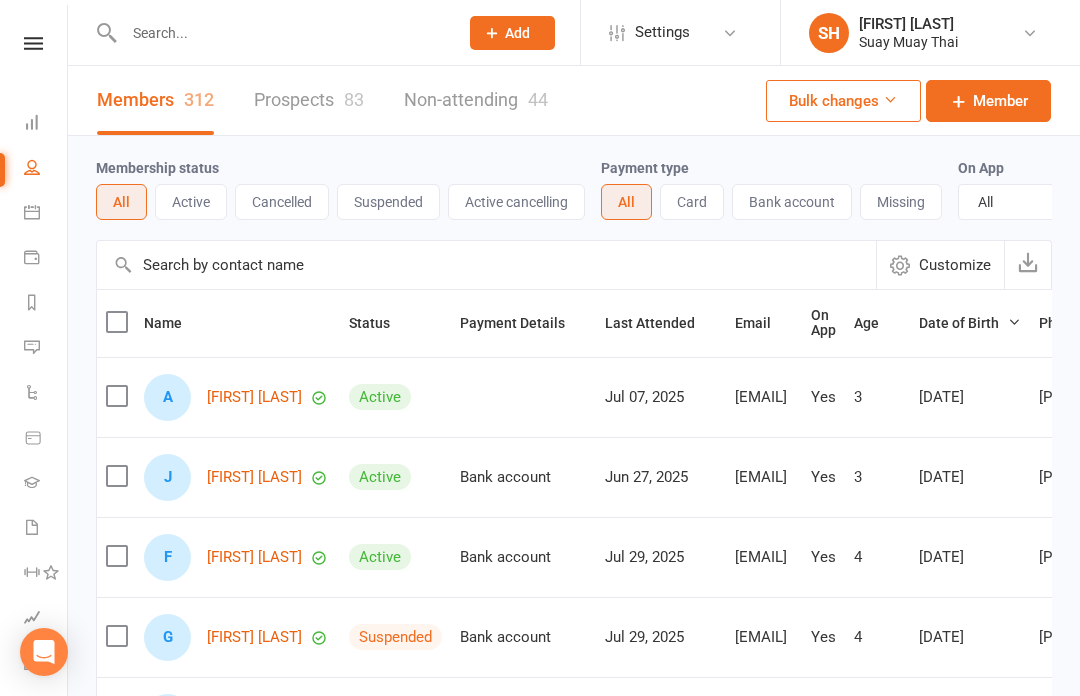 click on "Calendar" at bounding box center [46, 214] 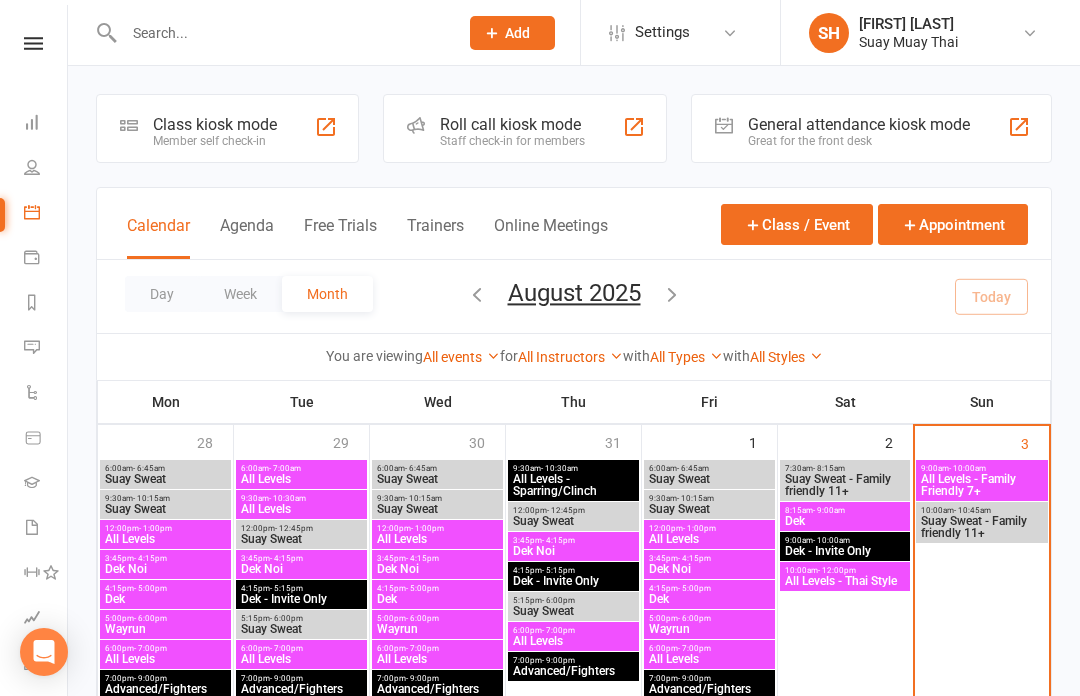 click at bounding box center (33, 43) 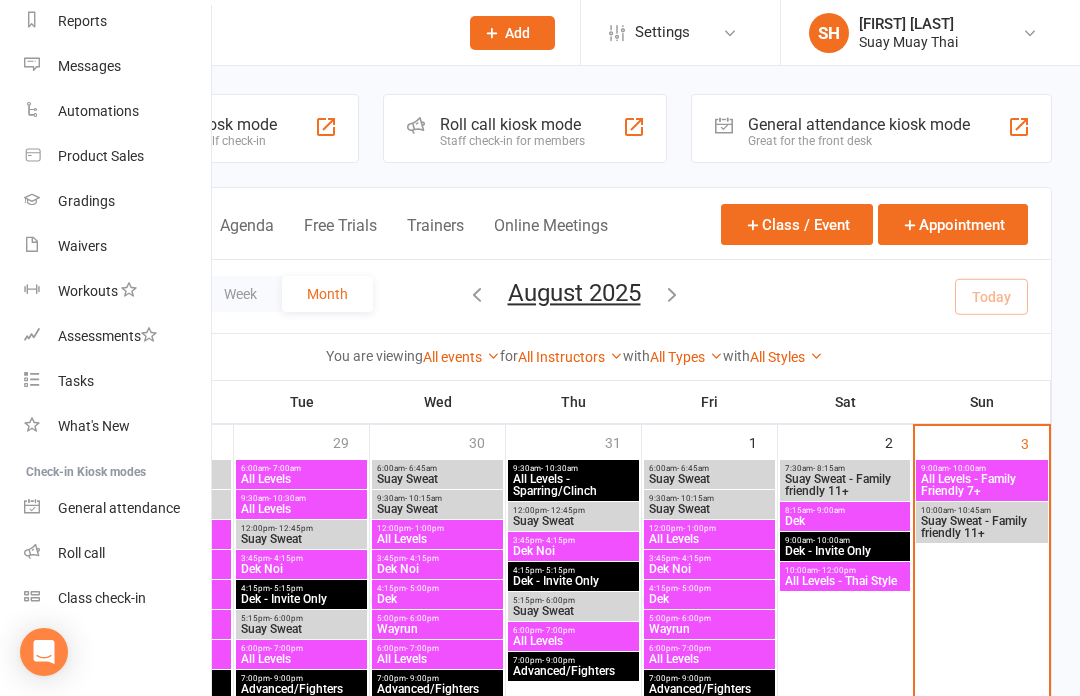 scroll, scrollTop: 266, scrollLeft: 0, axis: vertical 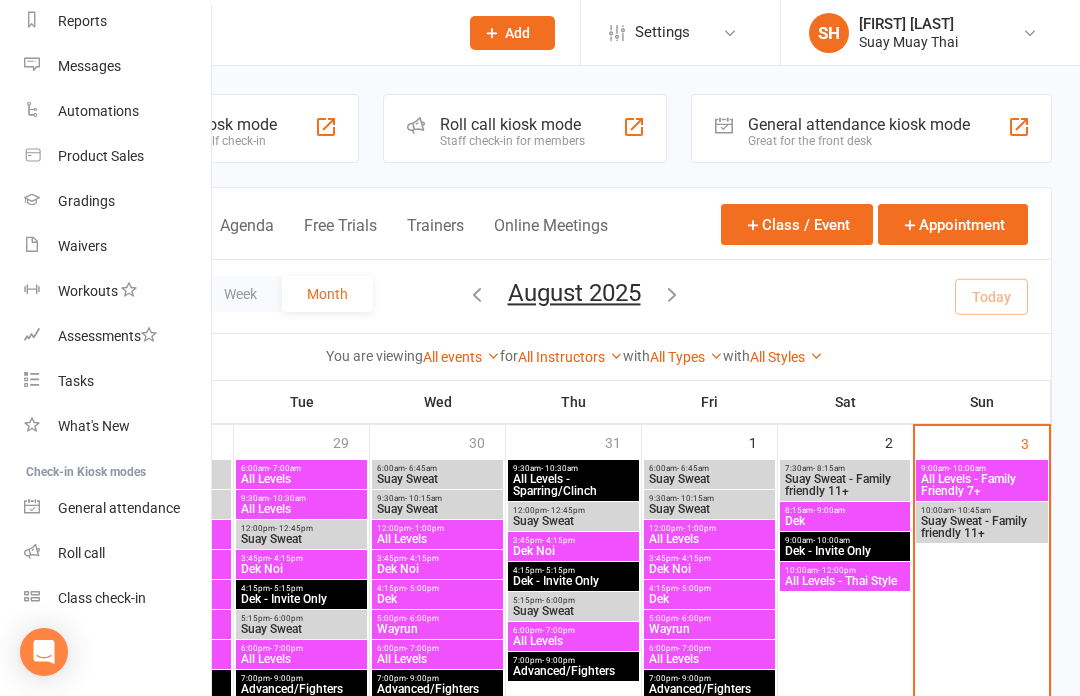 click on "Class check-in" at bounding box center [118, 598] 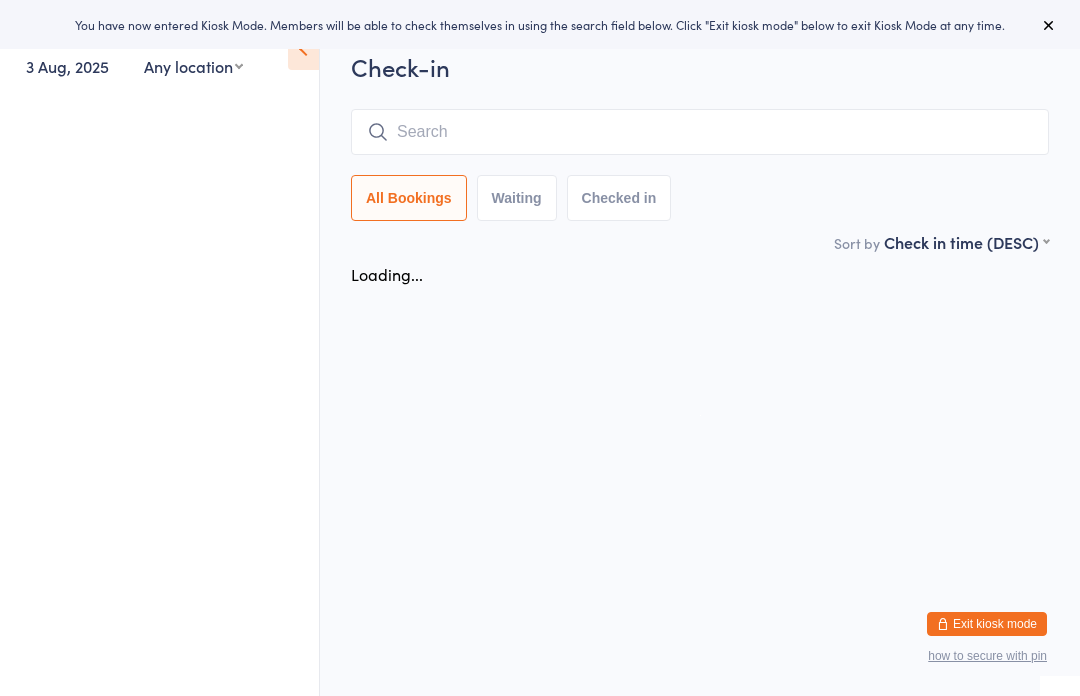 scroll, scrollTop: 0, scrollLeft: 0, axis: both 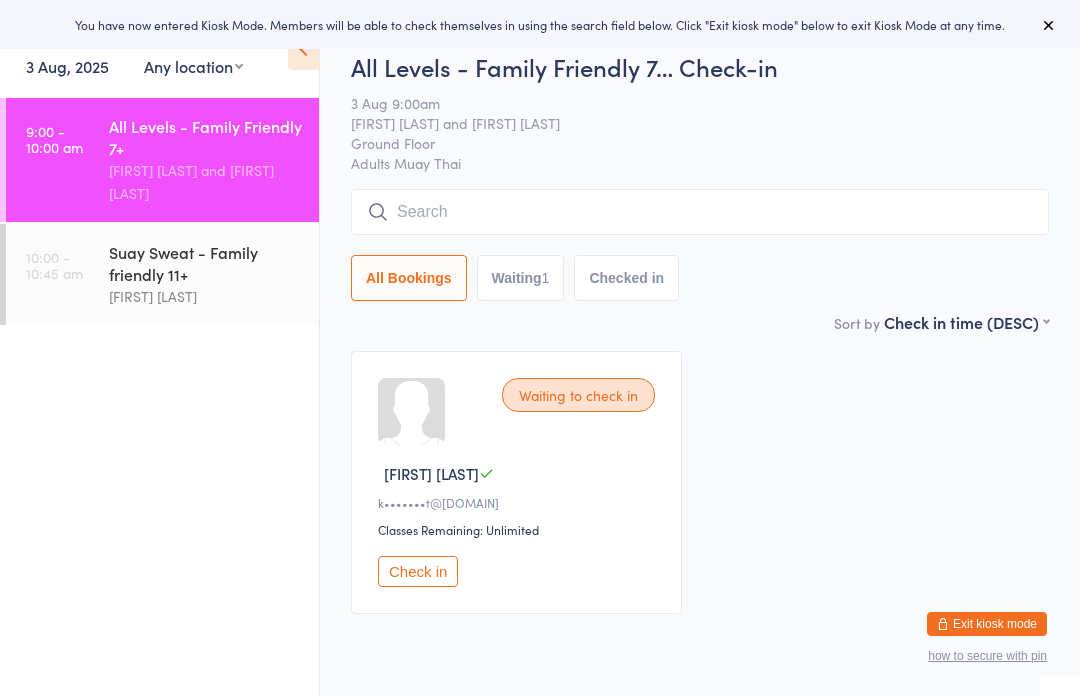 click at bounding box center (700, 212) 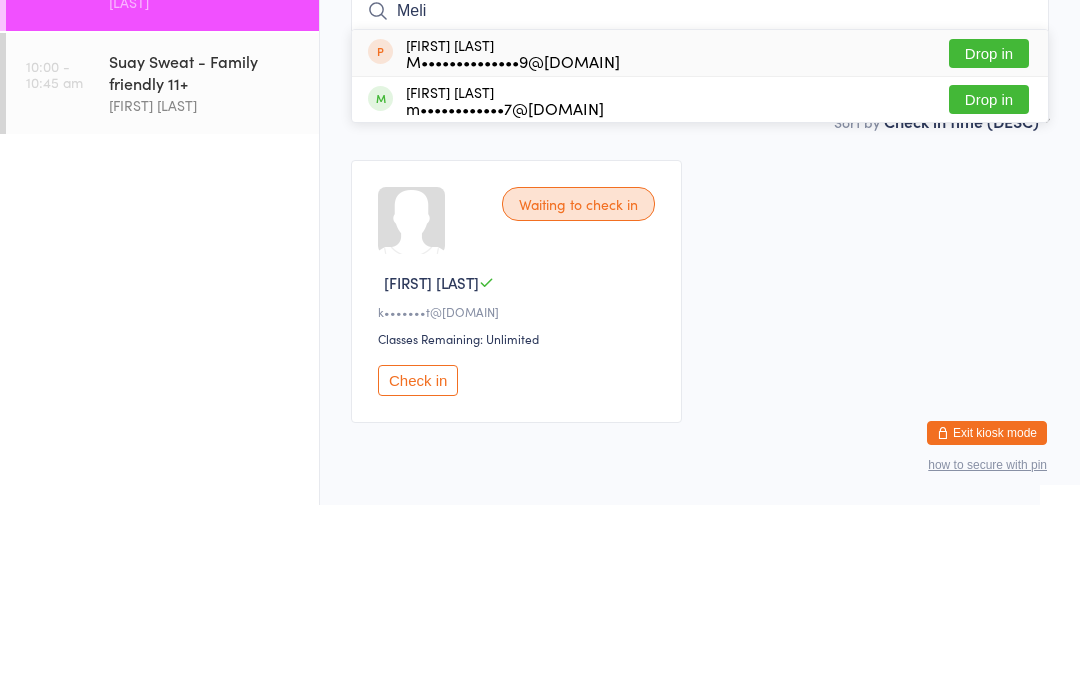type on "Meli" 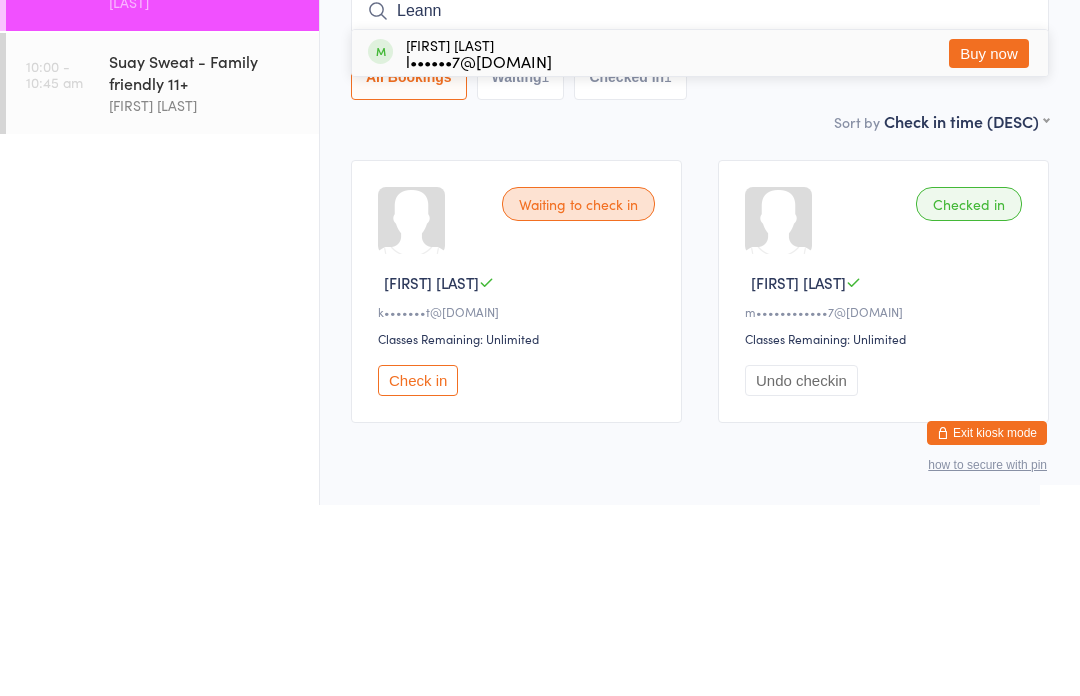 type on "Leann" 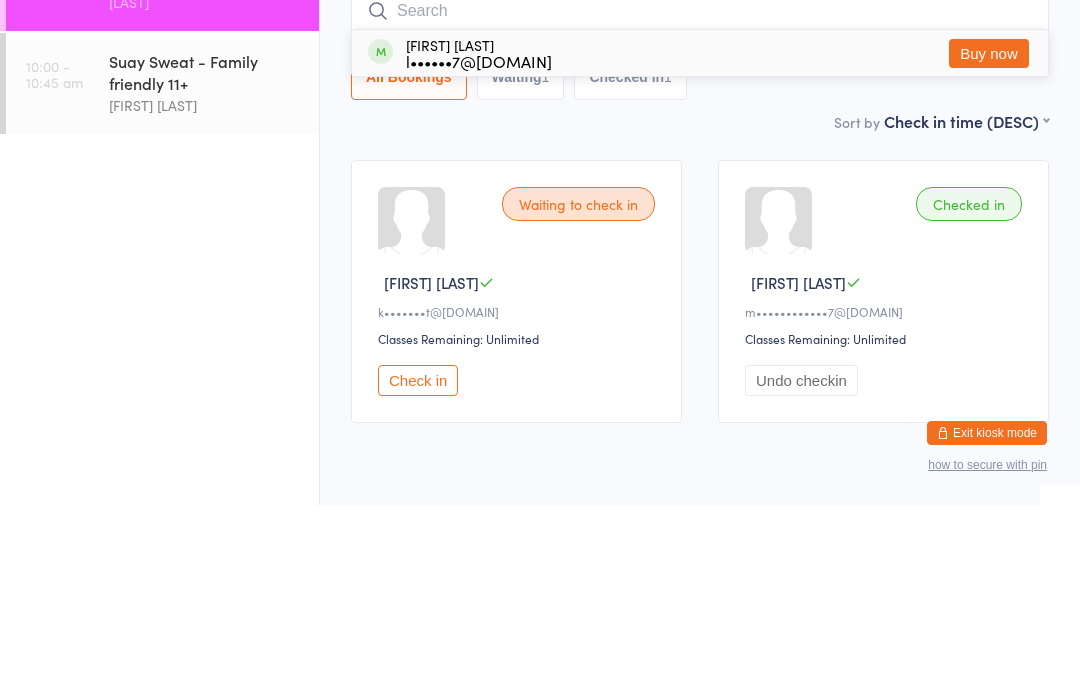 scroll, scrollTop: 82, scrollLeft: 0, axis: vertical 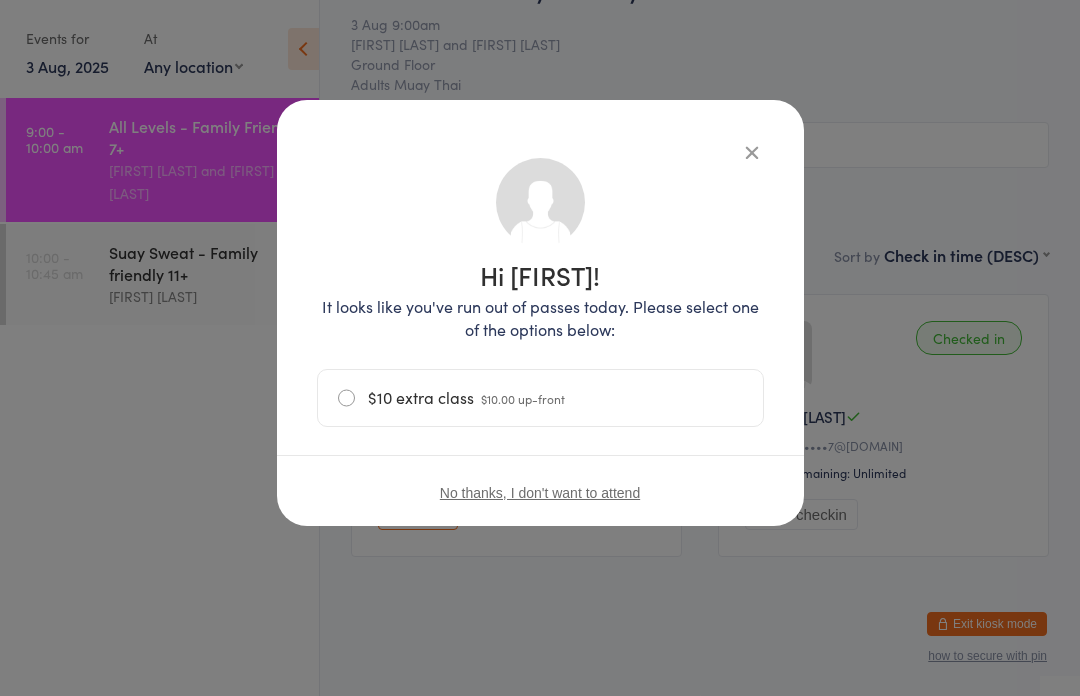 click on "$10 extra class  $10.00 up-front" at bounding box center (540, 398) 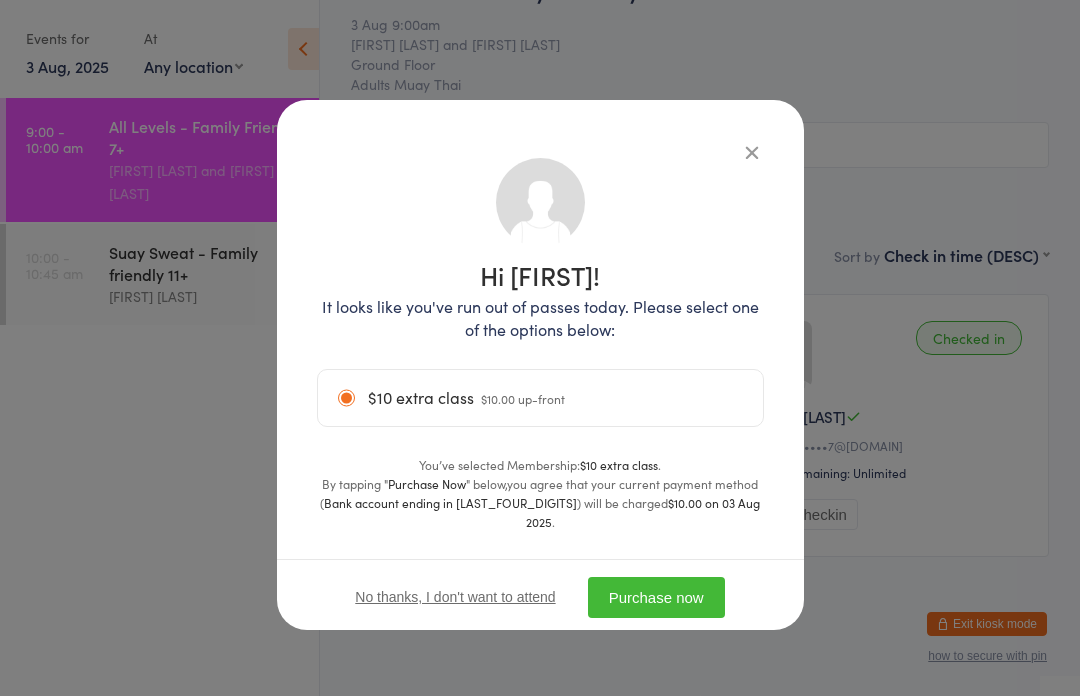 click on "Purchase now" at bounding box center [656, 597] 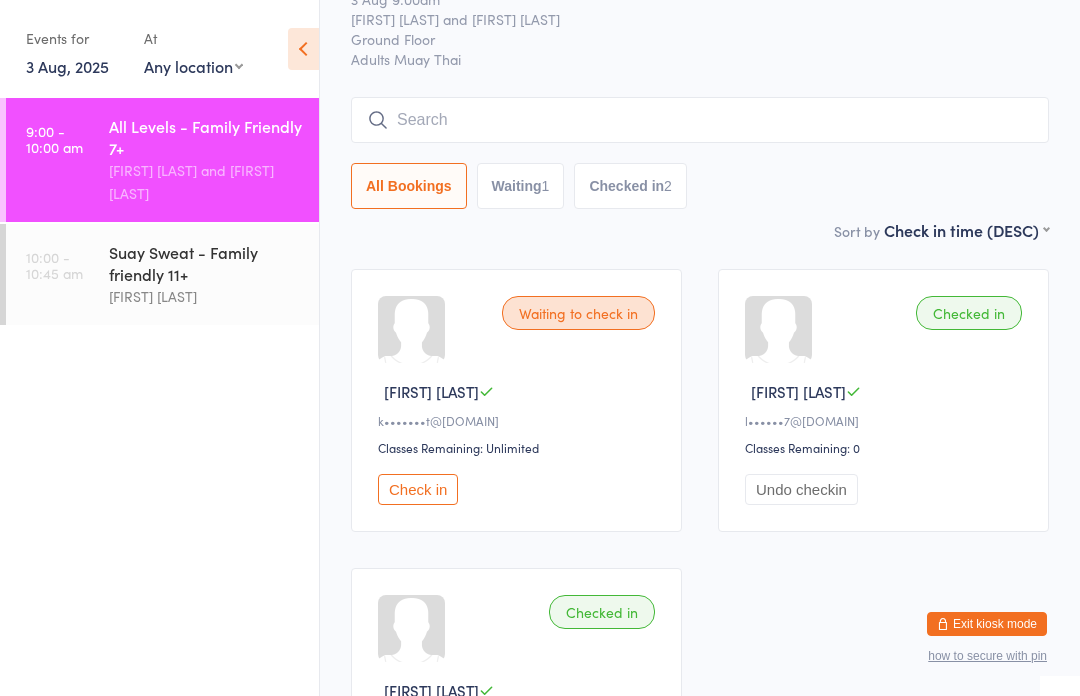 click at bounding box center (700, 120) 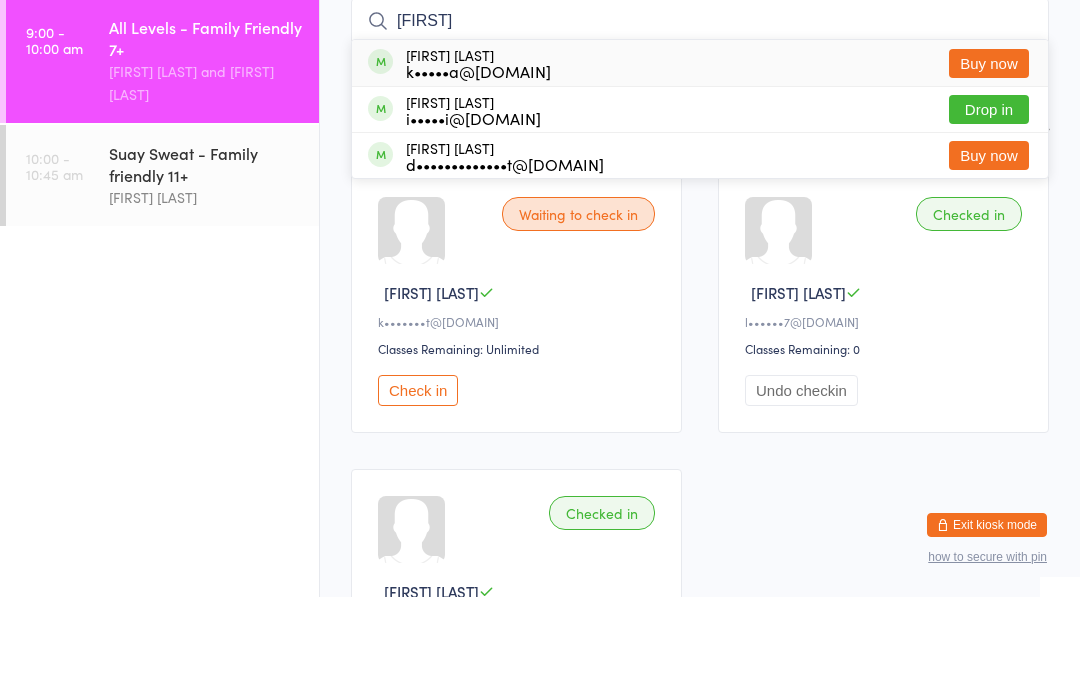 type on "Karli" 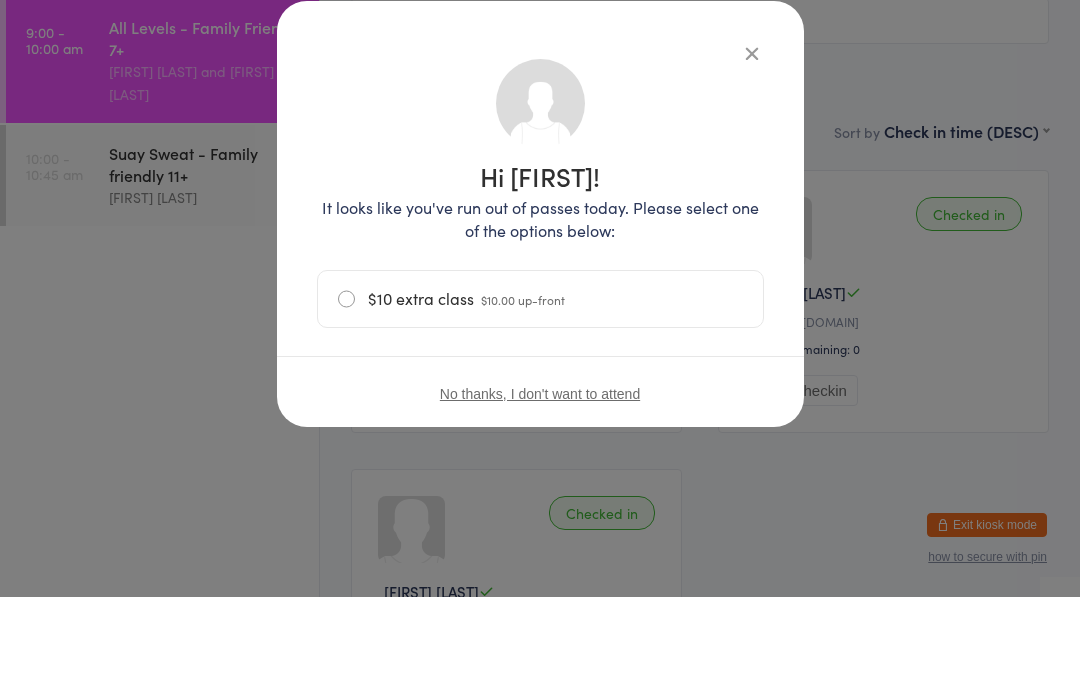 scroll, scrollTop: 181, scrollLeft: 0, axis: vertical 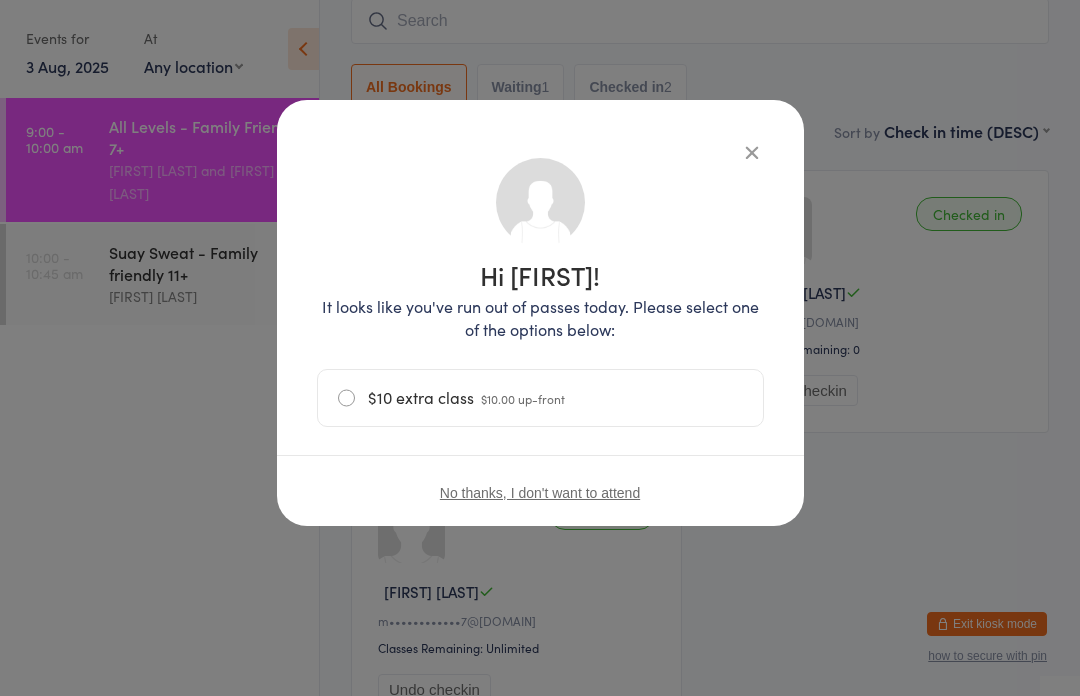 click on "$10 extra class  $10.00 up-front" at bounding box center [540, 398] 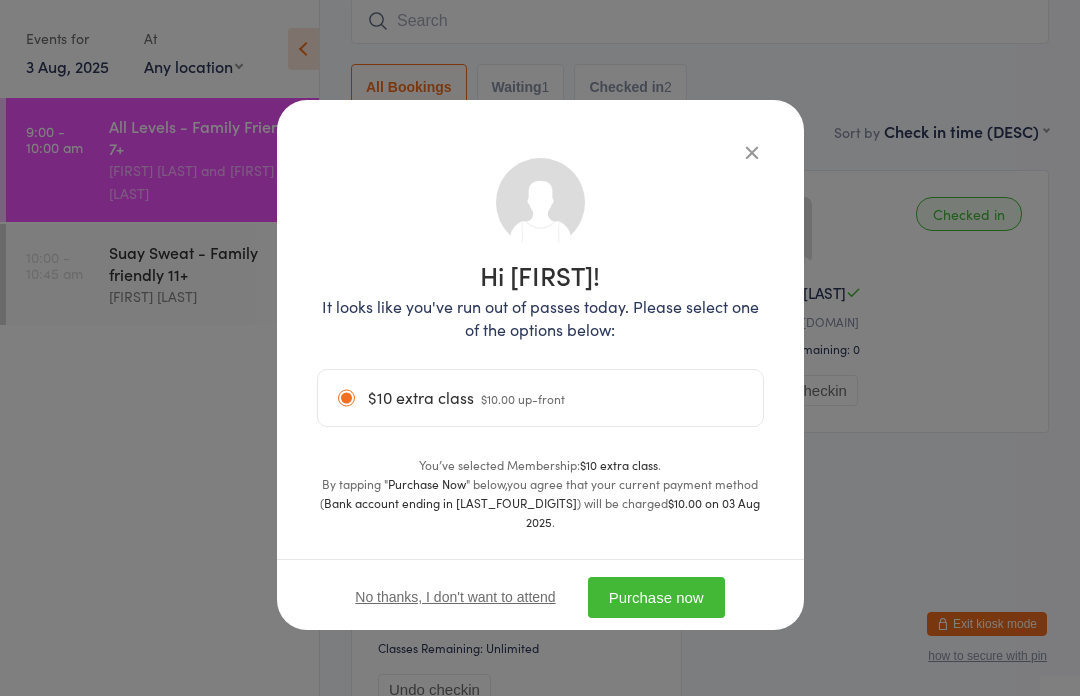 click on "Purchase now" at bounding box center (656, 597) 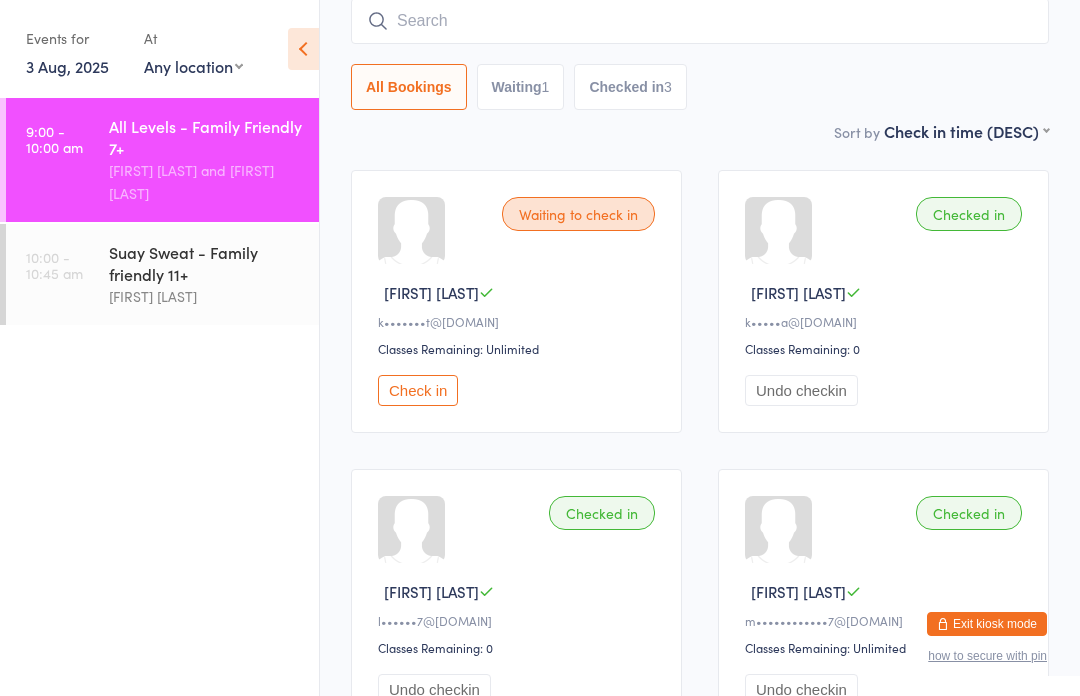 click at bounding box center [700, 21] 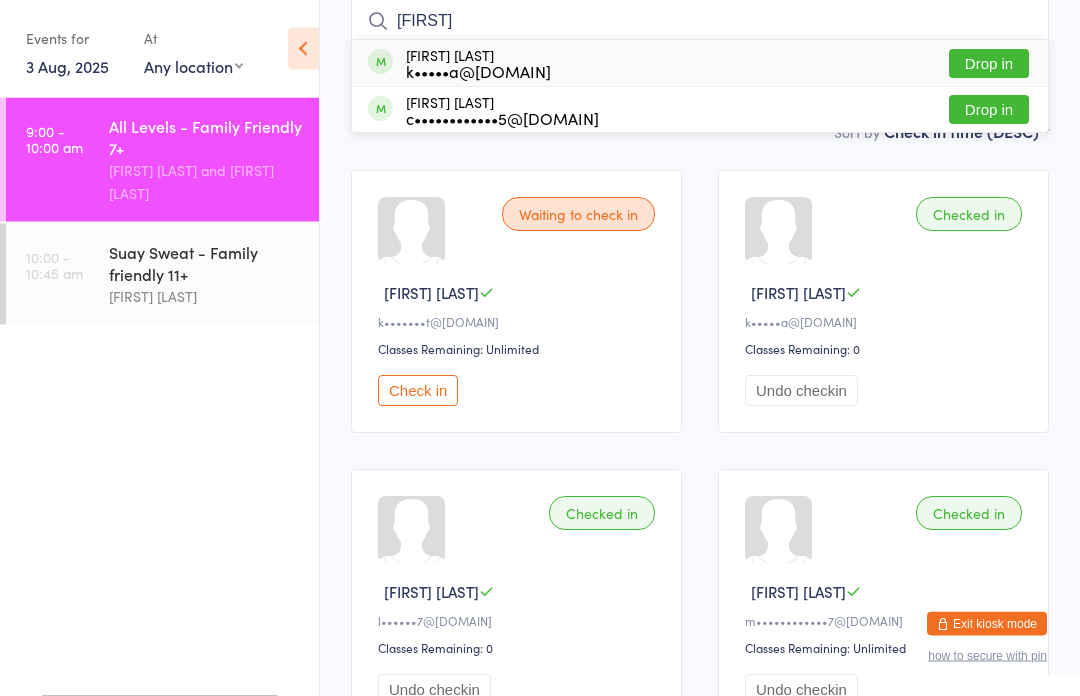 type on "Caes" 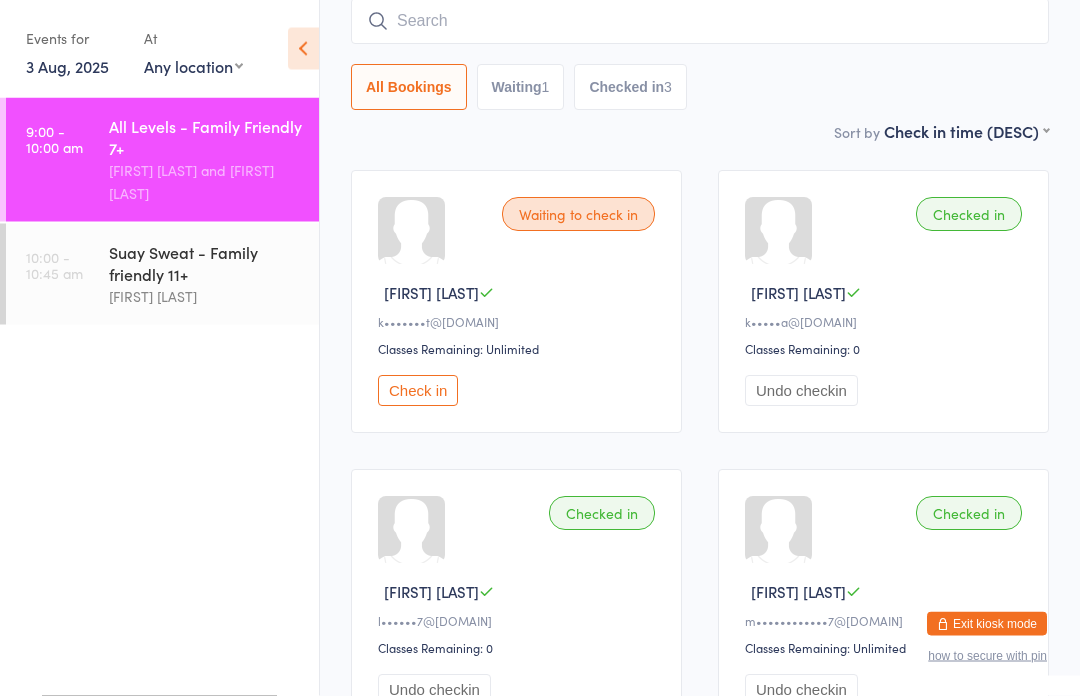scroll, scrollTop: 181, scrollLeft: 0, axis: vertical 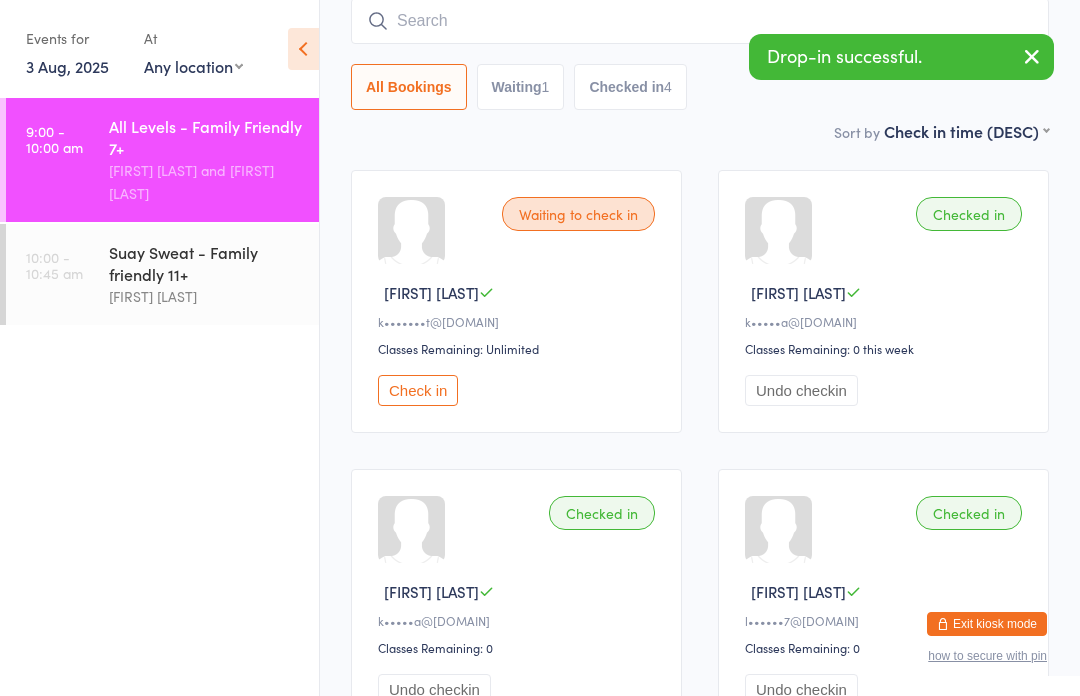 click at bounding box center (700, 21) 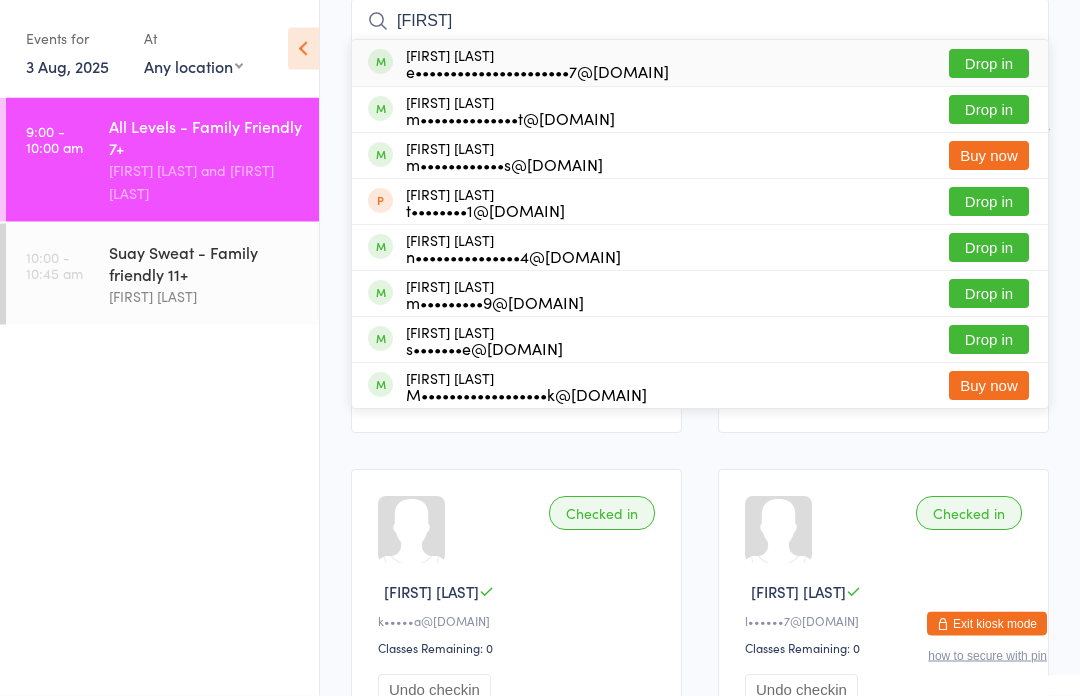type on "Michelle" 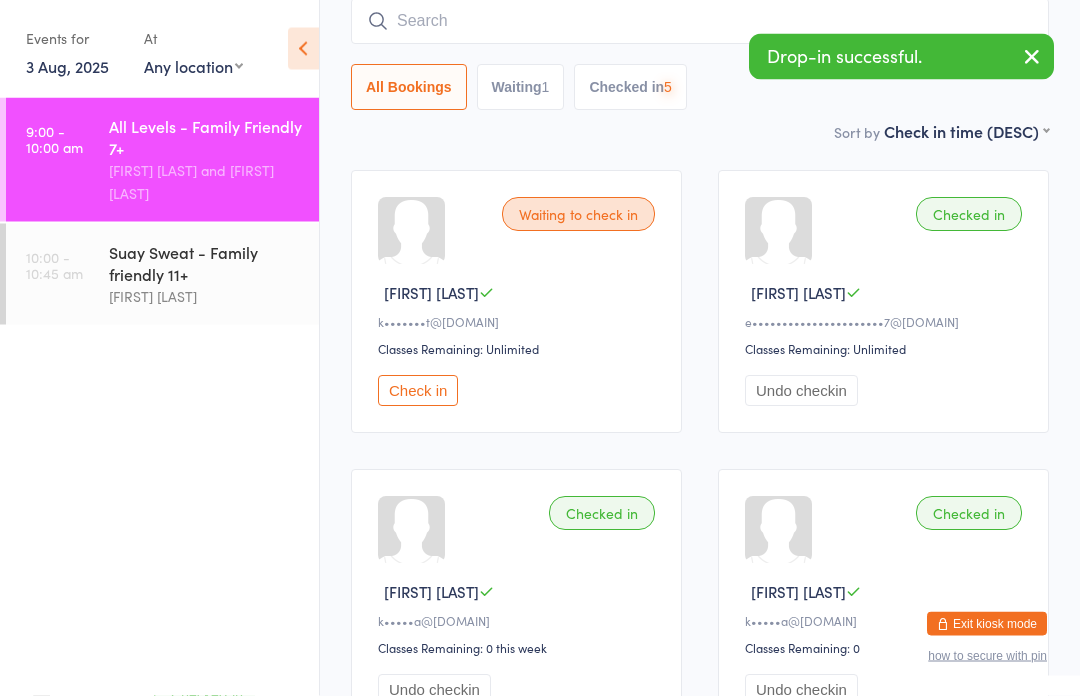 click on "Suay Sweat - Family friendly 11+" at bounding box center [205, 263] 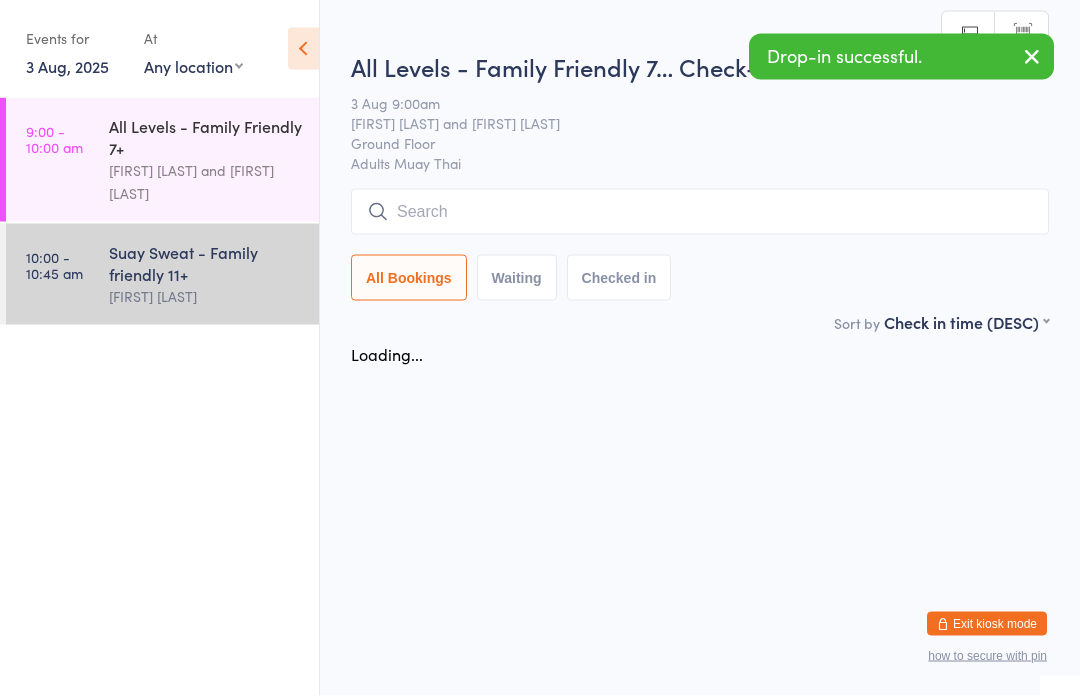 scroll, scrollTop: 0, scrollLeft: 0, axis: both 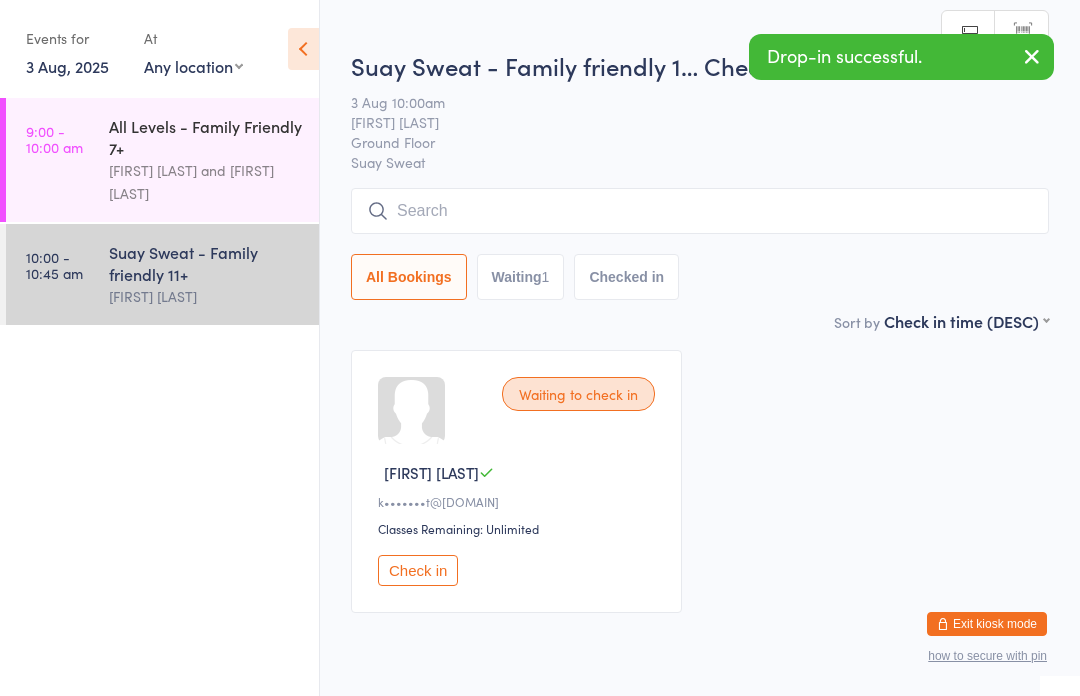 click at bounding box center (700, 211) 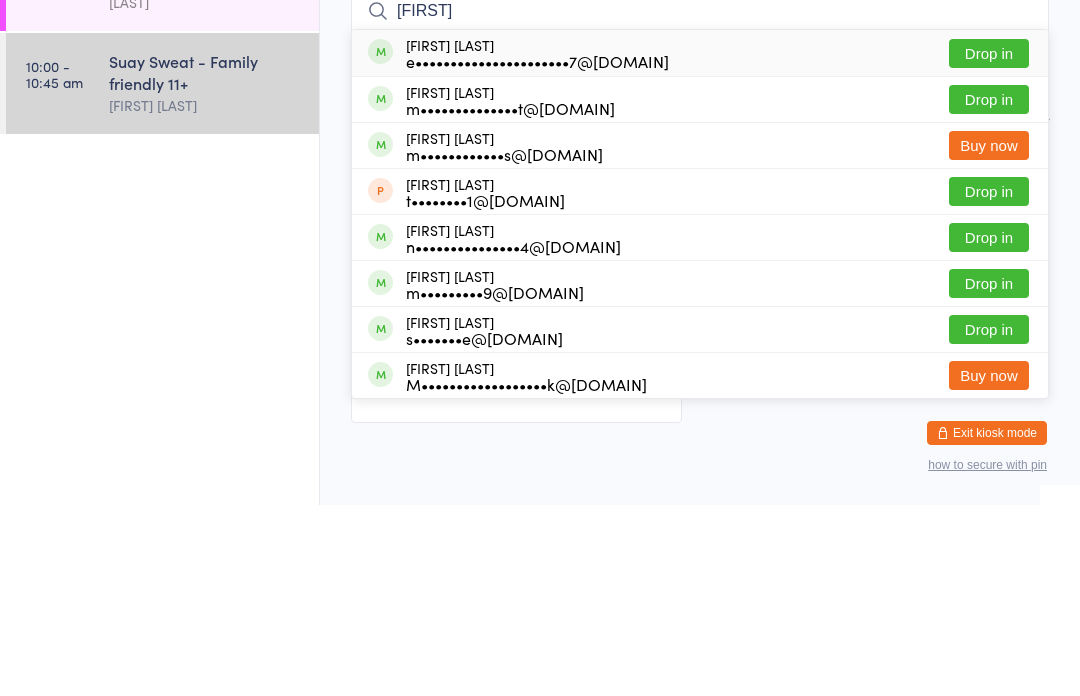 type on "Michelle" 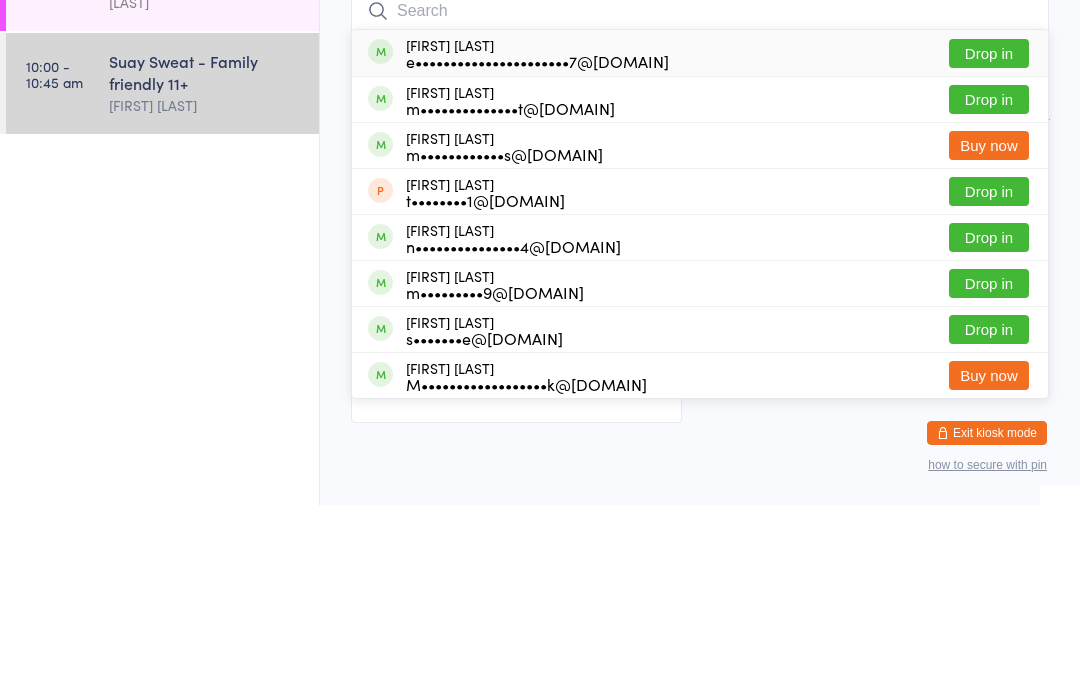 scroll, scrollTop: 82, scrollLeft: 0, axis: vertical 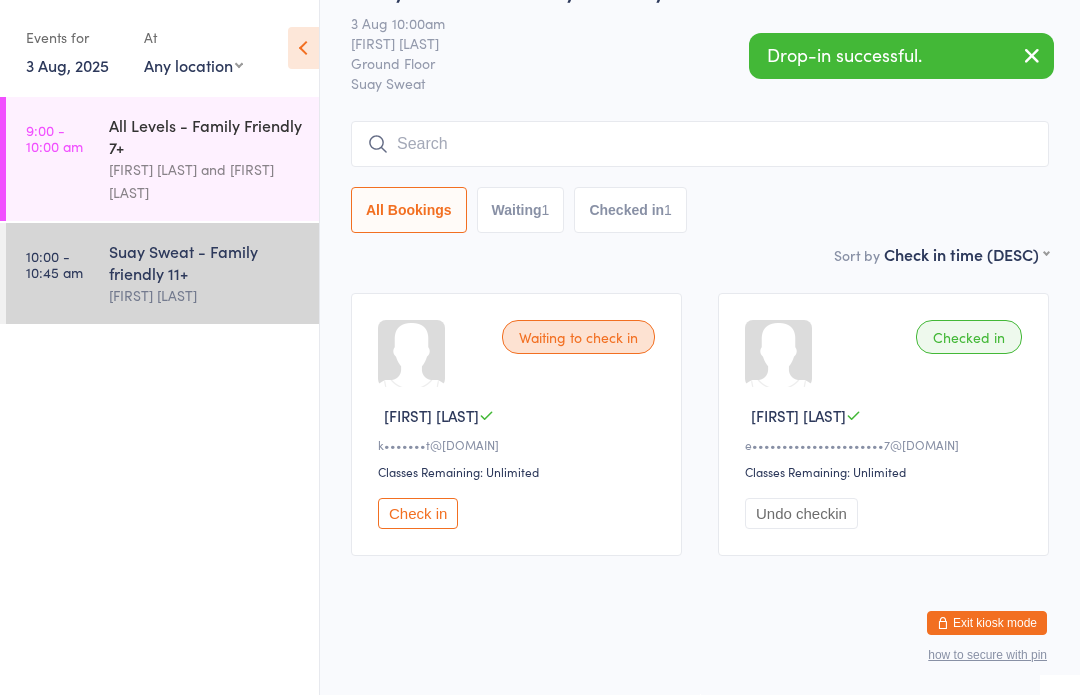 click on "All Levels - Family Friendly 7+" at bounding box center [205, 137] 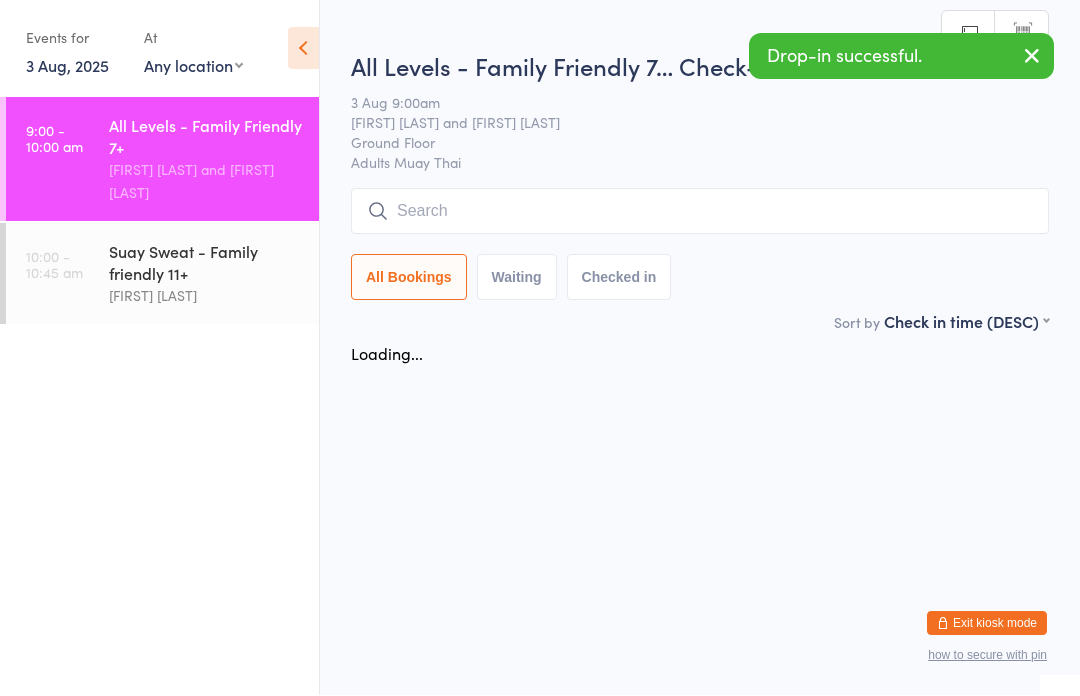 scroll, scrollTop: 1, scrollLeft: 0, axis: vertical 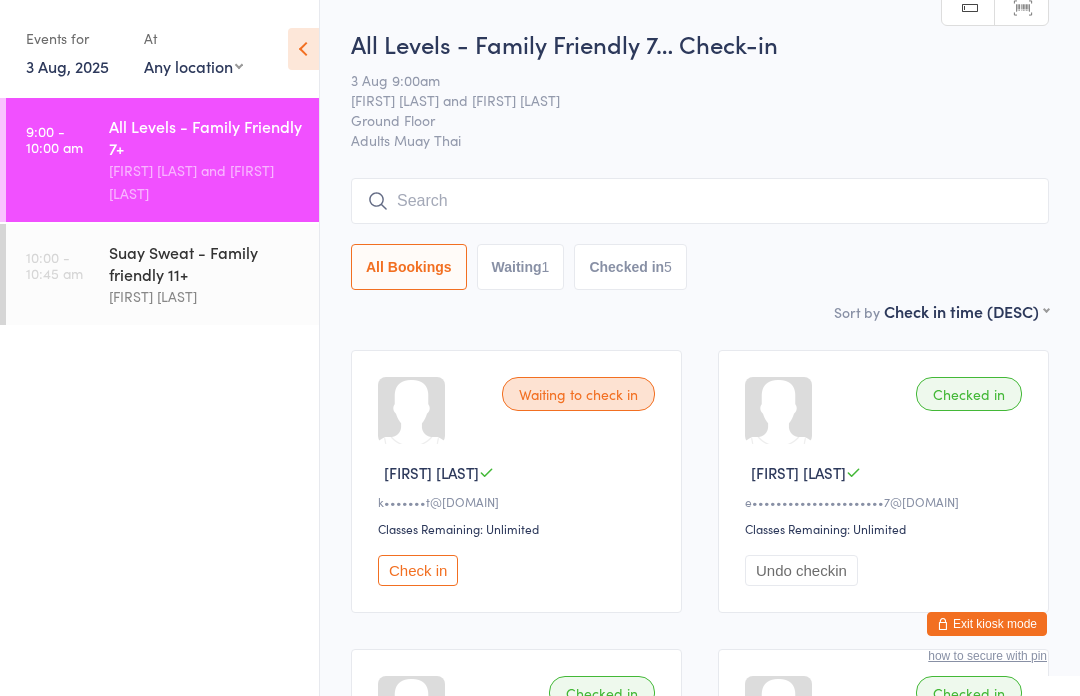 click on "Suay Sweat - Family friendly 11+" at bounding box center (205, 263) 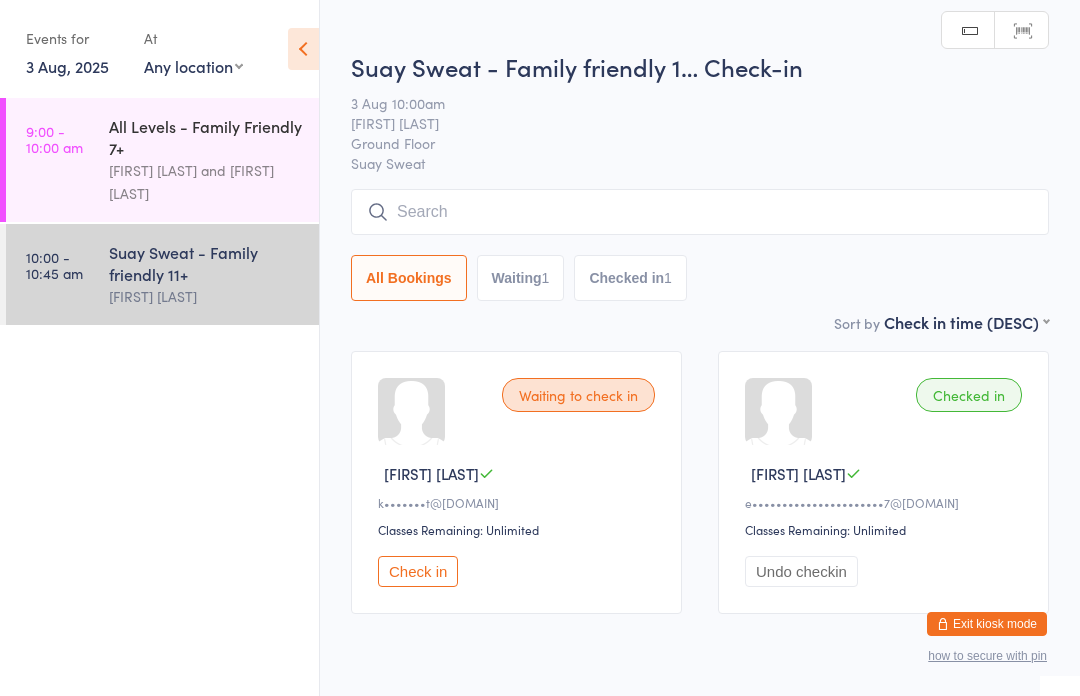 click at bounding box center (700, 212) 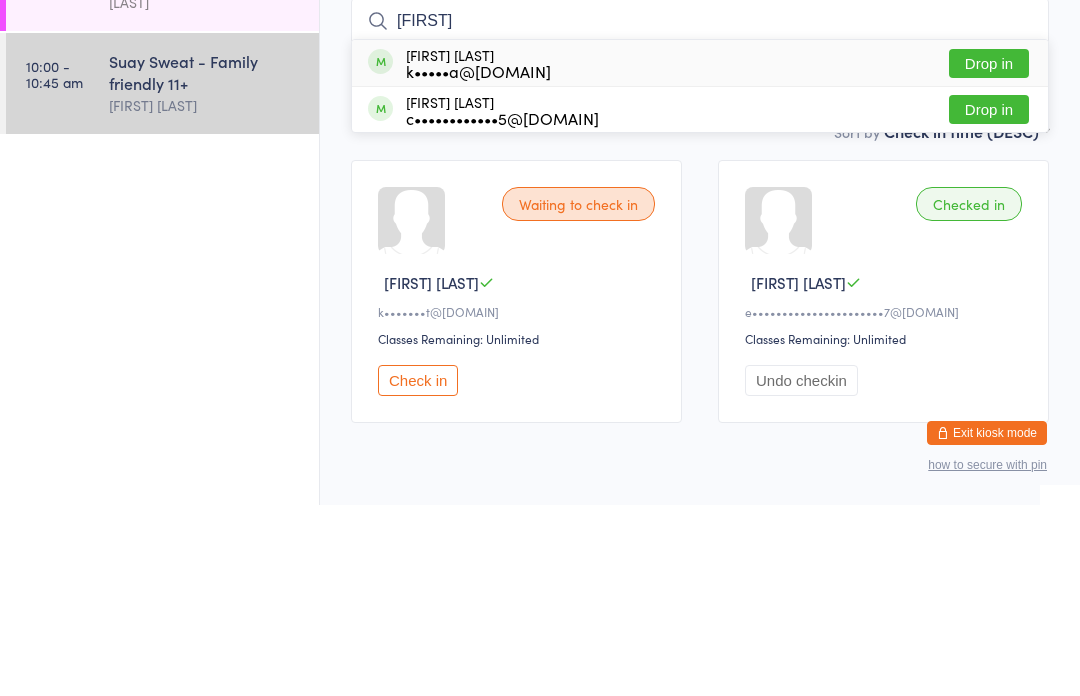 type on "Caes" 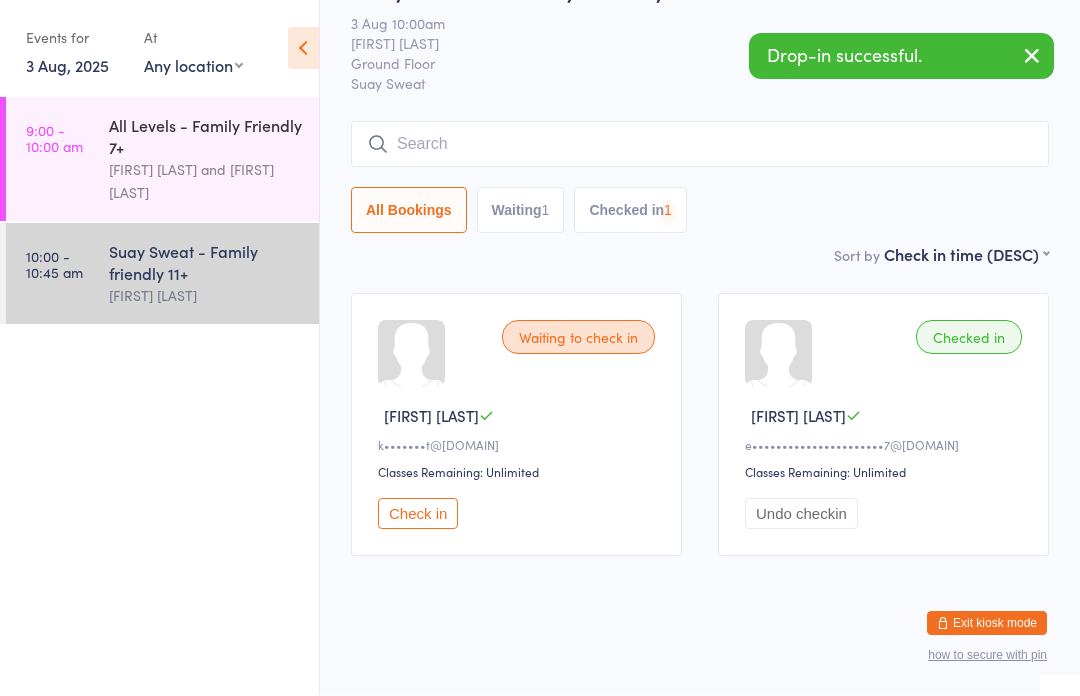 scroll, scrollTop: 83, scrollLeft: 0, axis: vertical 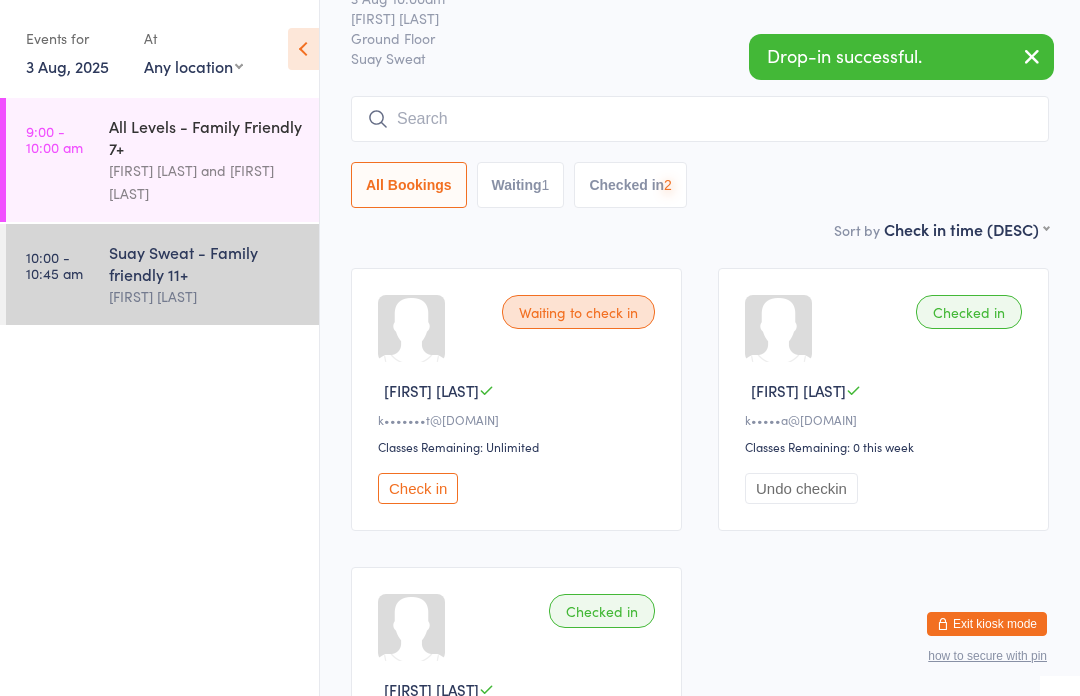 click on "9:00 - 10:00 am All Levels - Family Friendly 7+ Karl Puglia and Lukas Sayer 10:00 - 10:45 am Suay Sweat - Family friendly 11+ Karl Puglia" at bounding box center (159, 397) 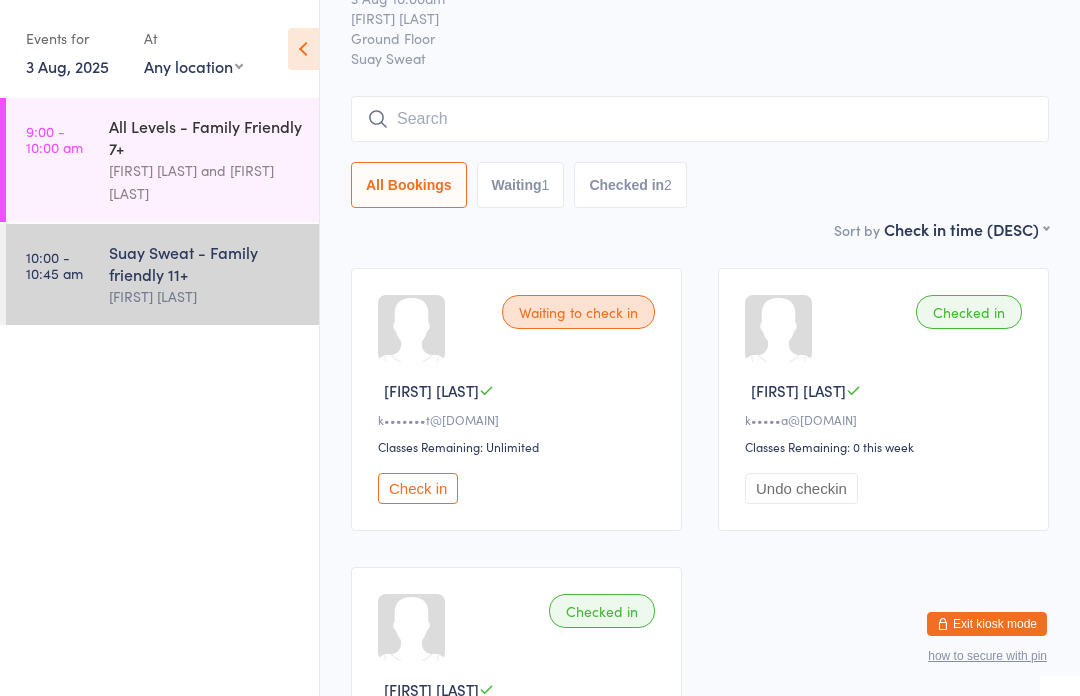 click on "Suay Sweat - Family friendly 11+" at bounding box center (205, 263) 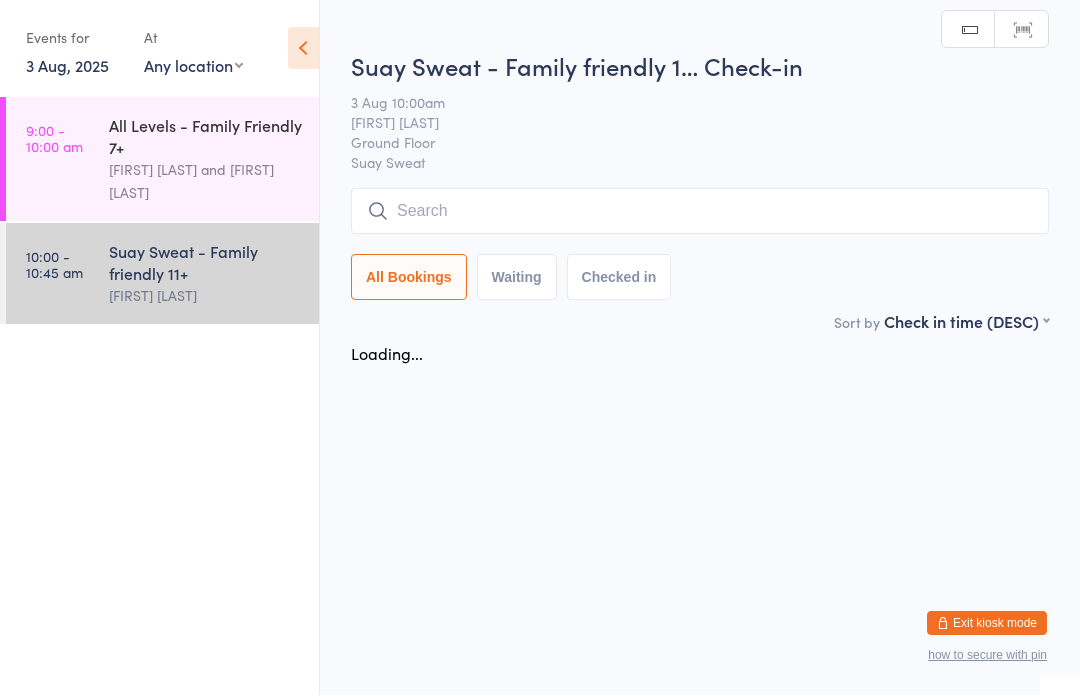 scroll, scrollTop: 1, scrollLeft: 0, axis: vertical 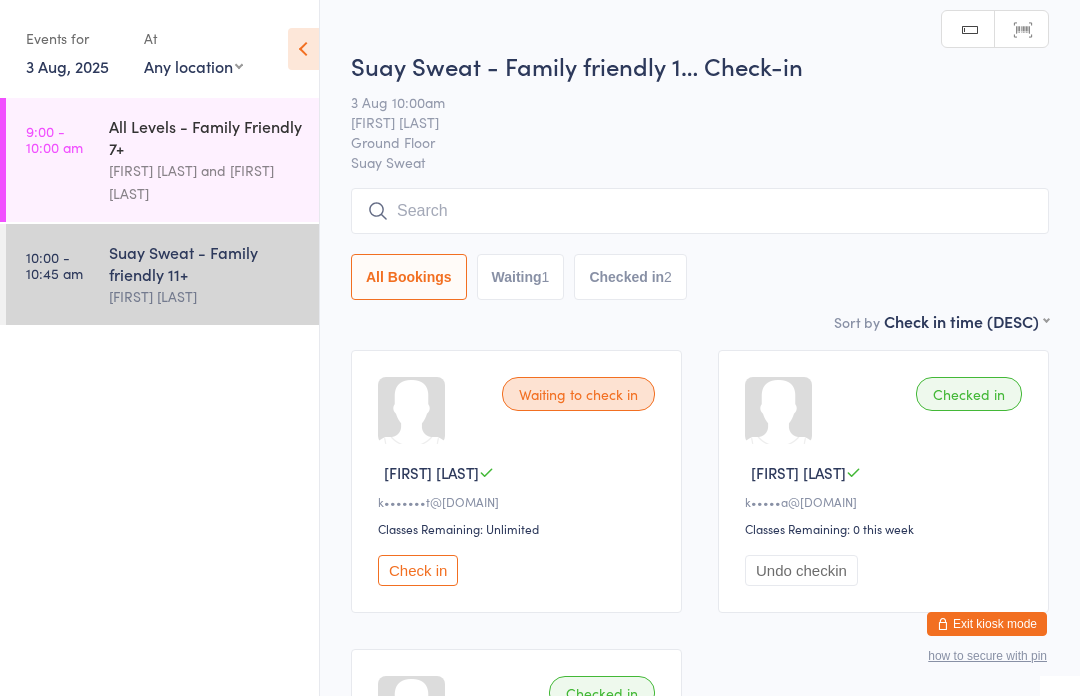 click at bounding box center [700, 211] 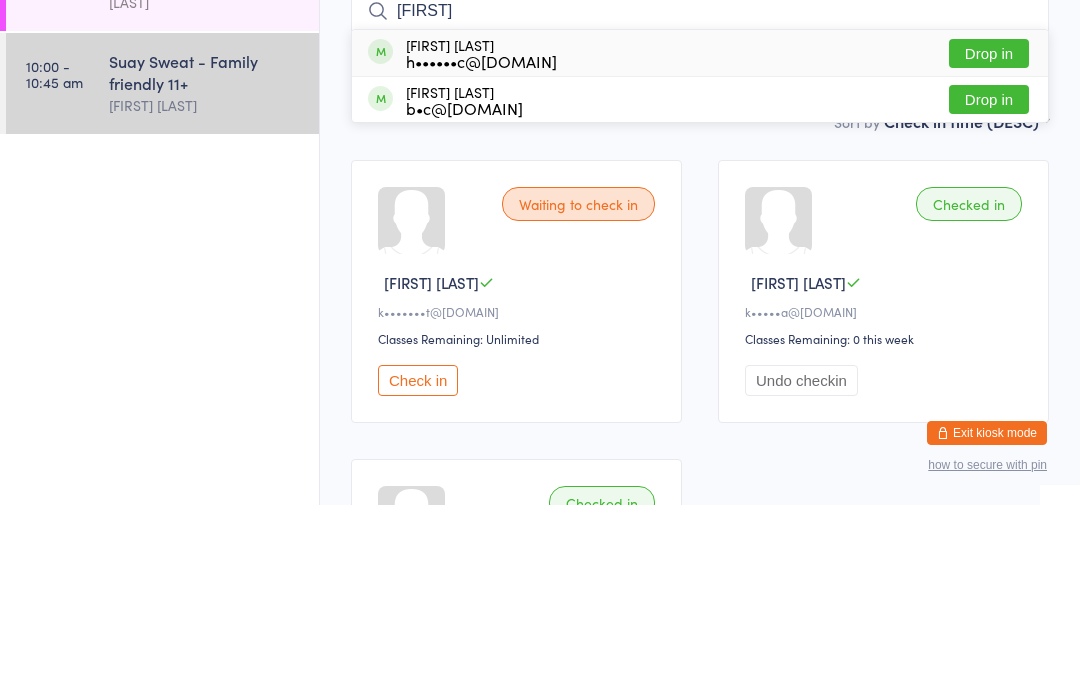 type on "Rebecc" 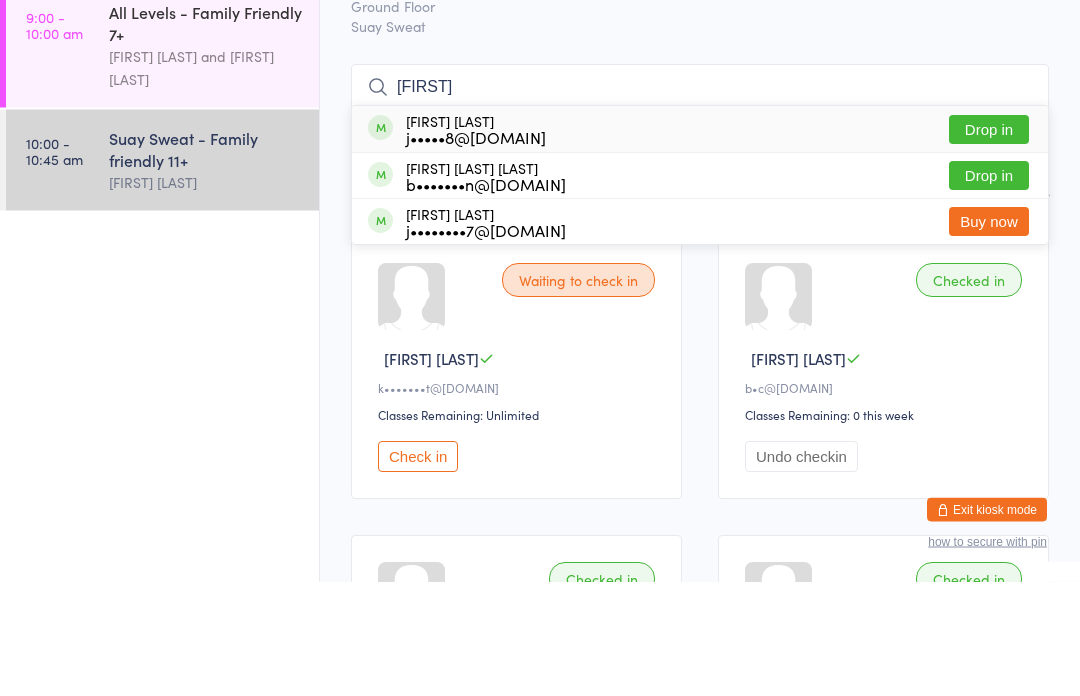 type on "Bryn" 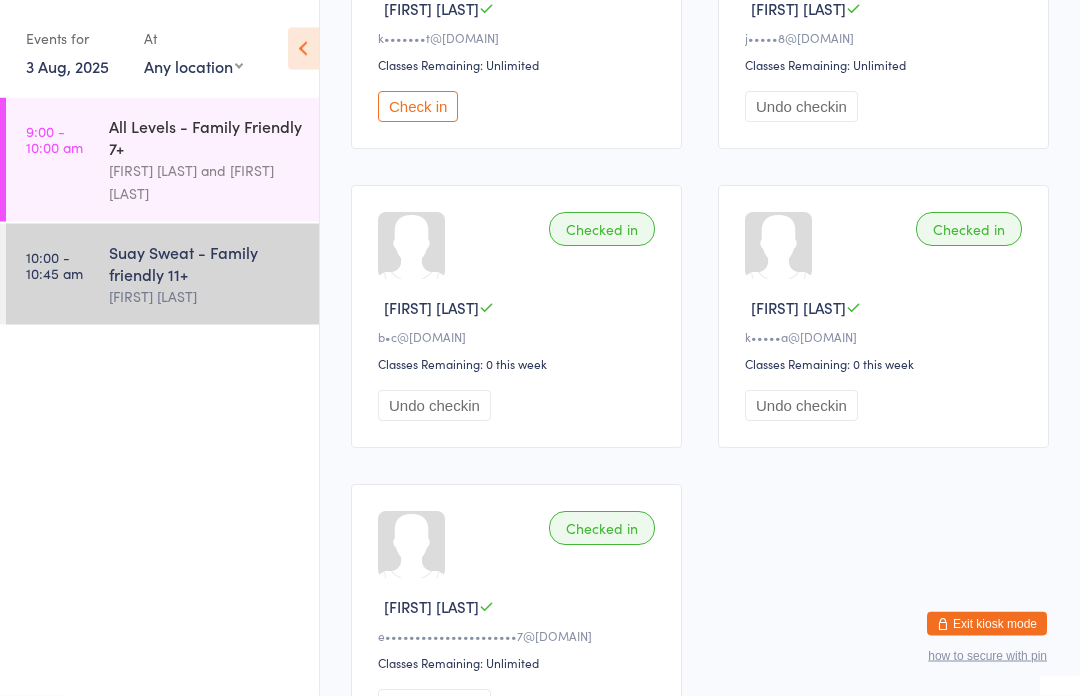 scroll, scrollTop: 465, scrollLeft: 0, axis: vertical 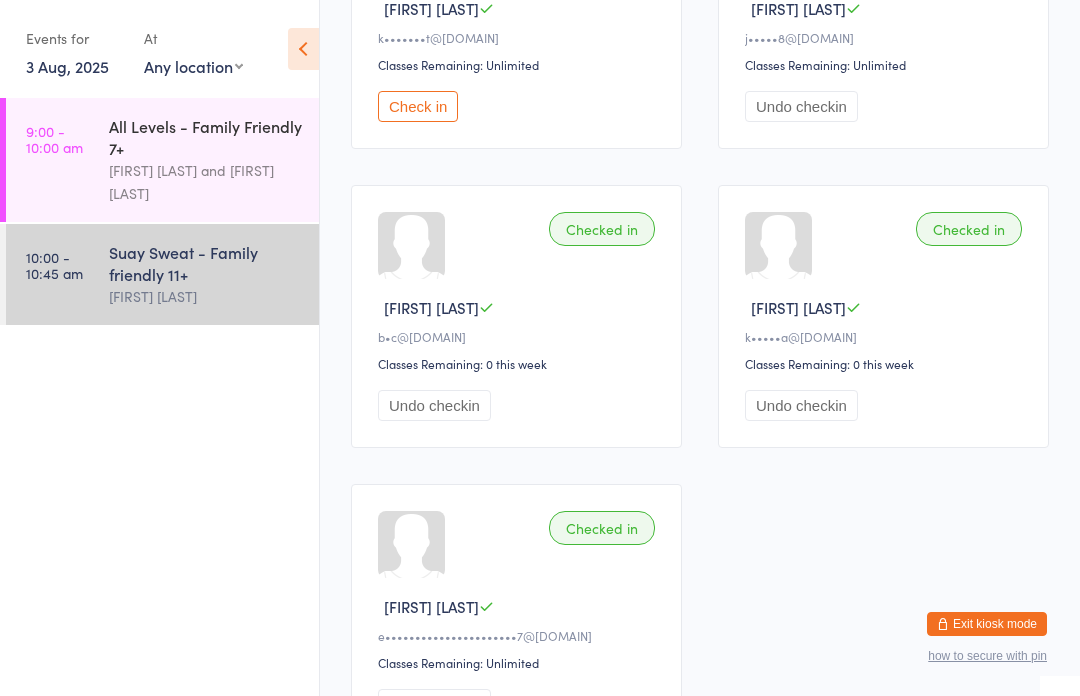 click on "Suay Sweat - Family friendly 11+" at bounding box center (205, 263) 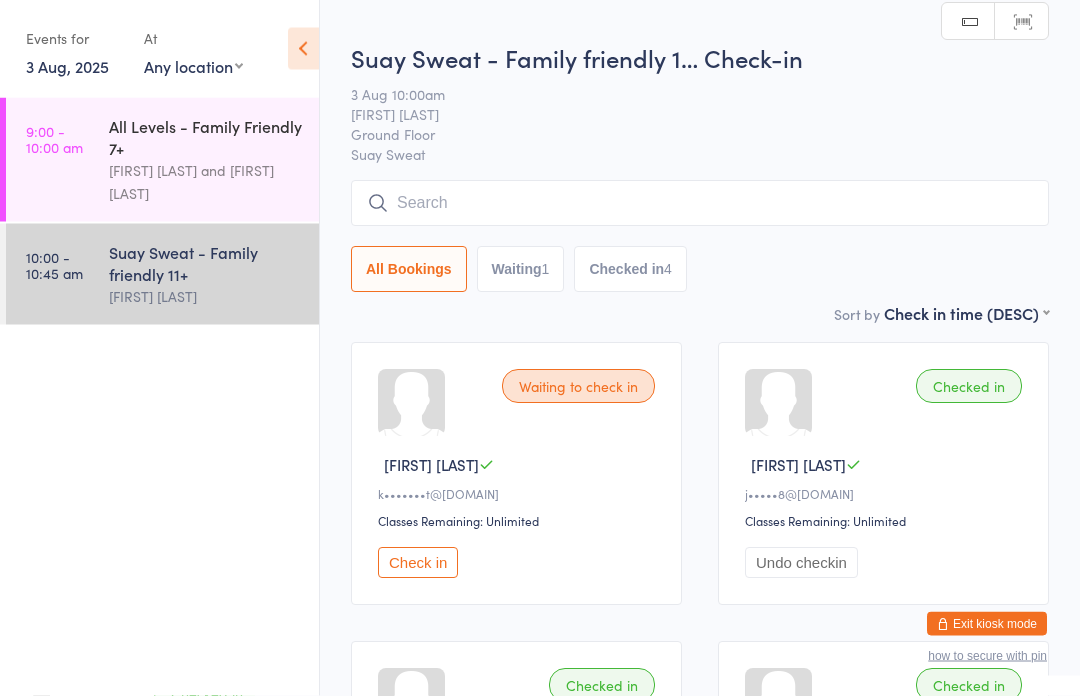scroll, scrollTop: 0, scrollLeft: 0, axis: both 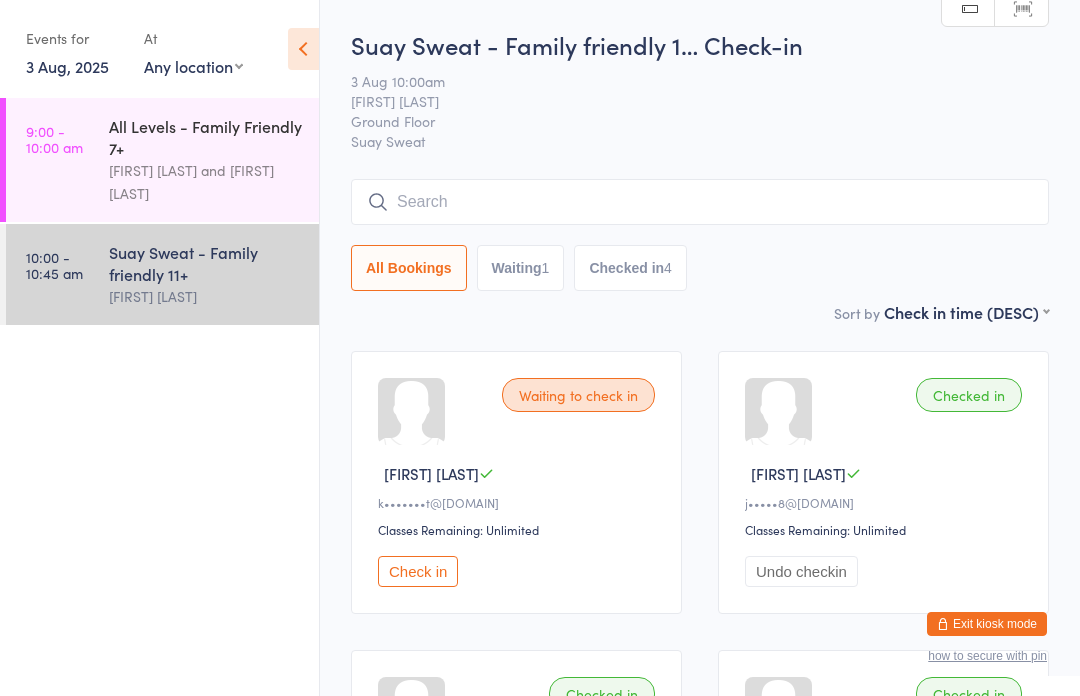 click at bounding box center (700, 202) 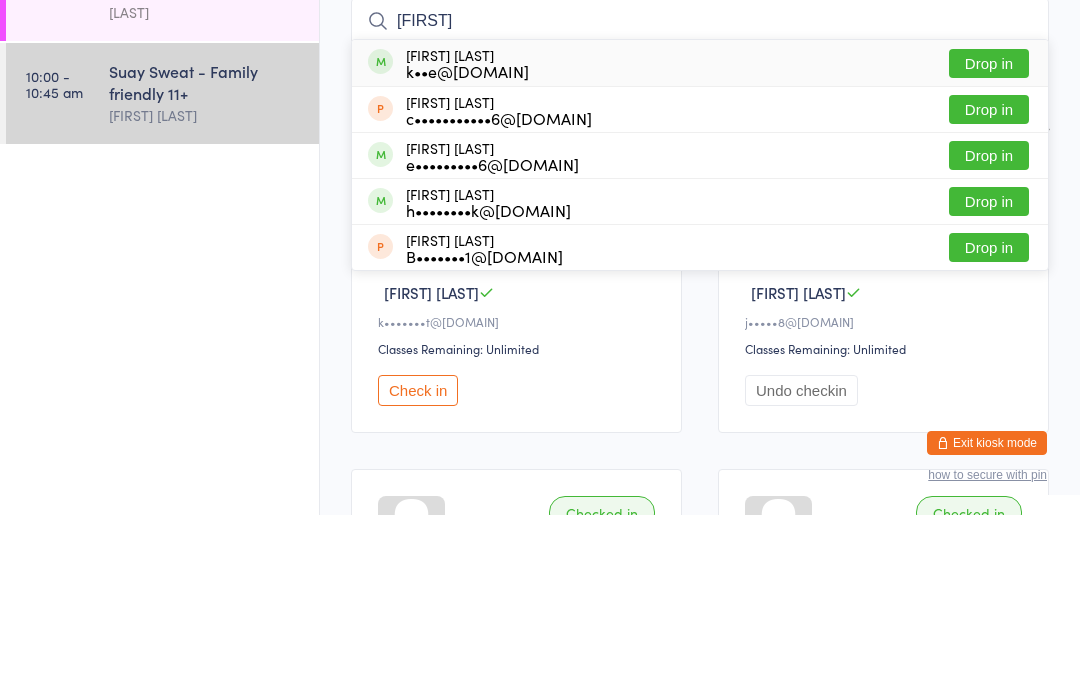 type on "Beth" 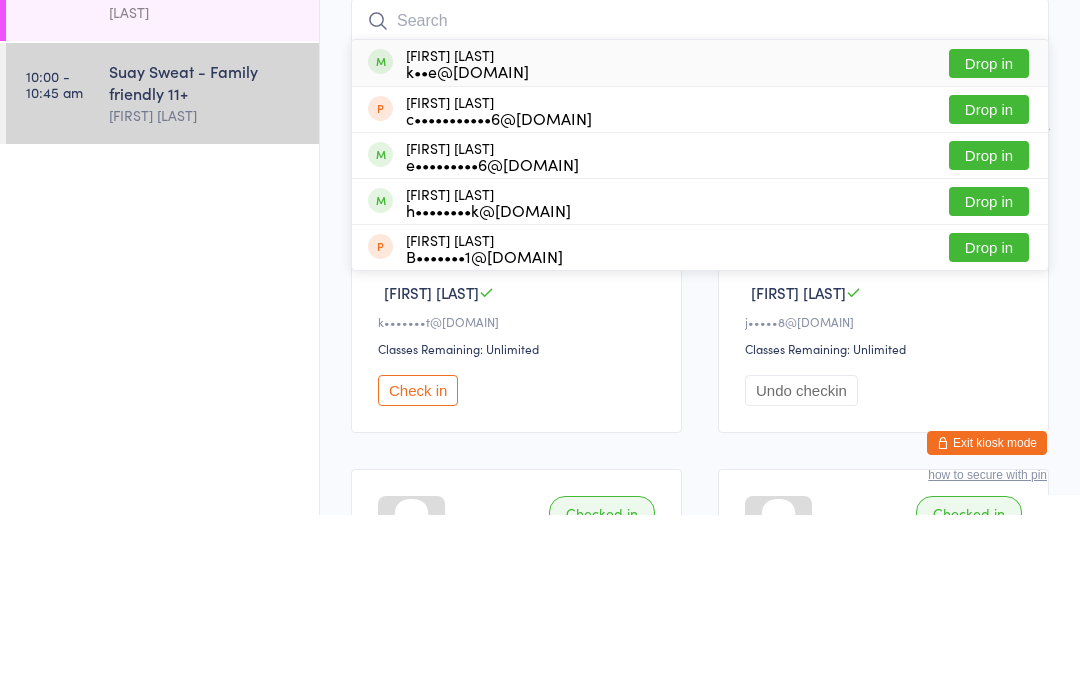 scroll, scrollTop: 181, scrollLeft: 0, axis: vertical 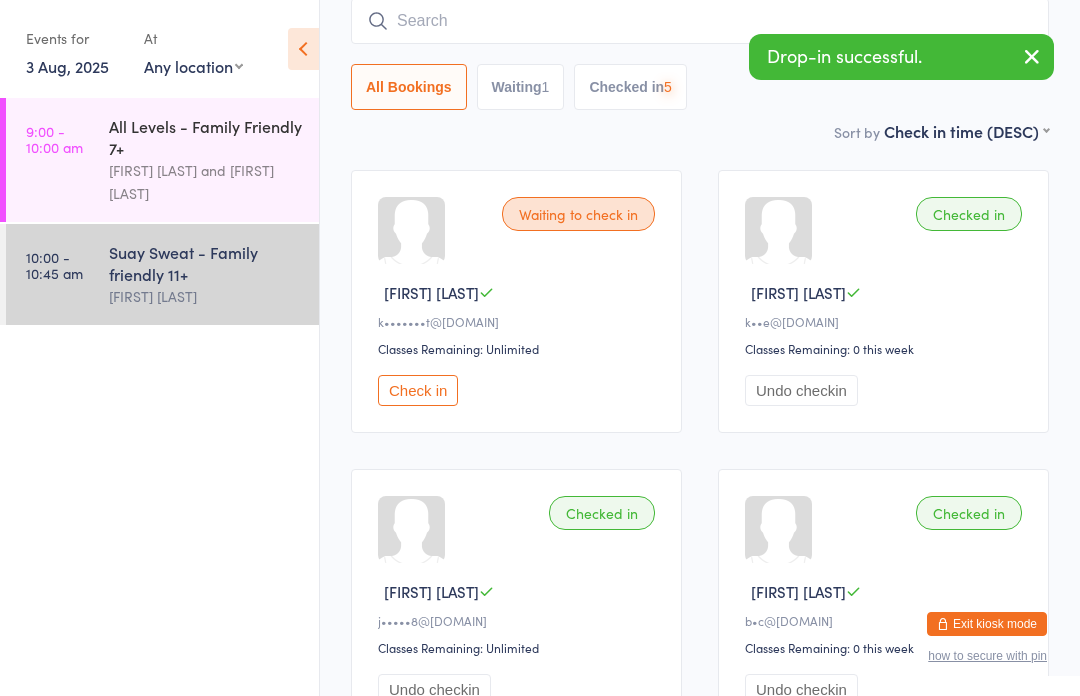 click at bounding box center (700, 21) 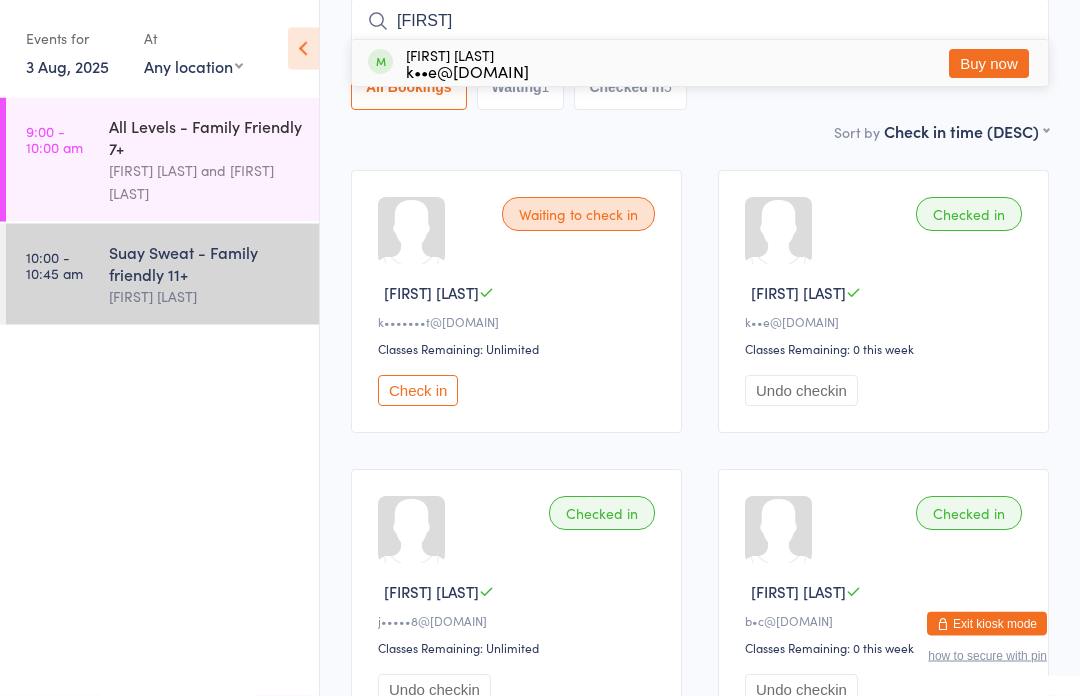 type on "Kyle" 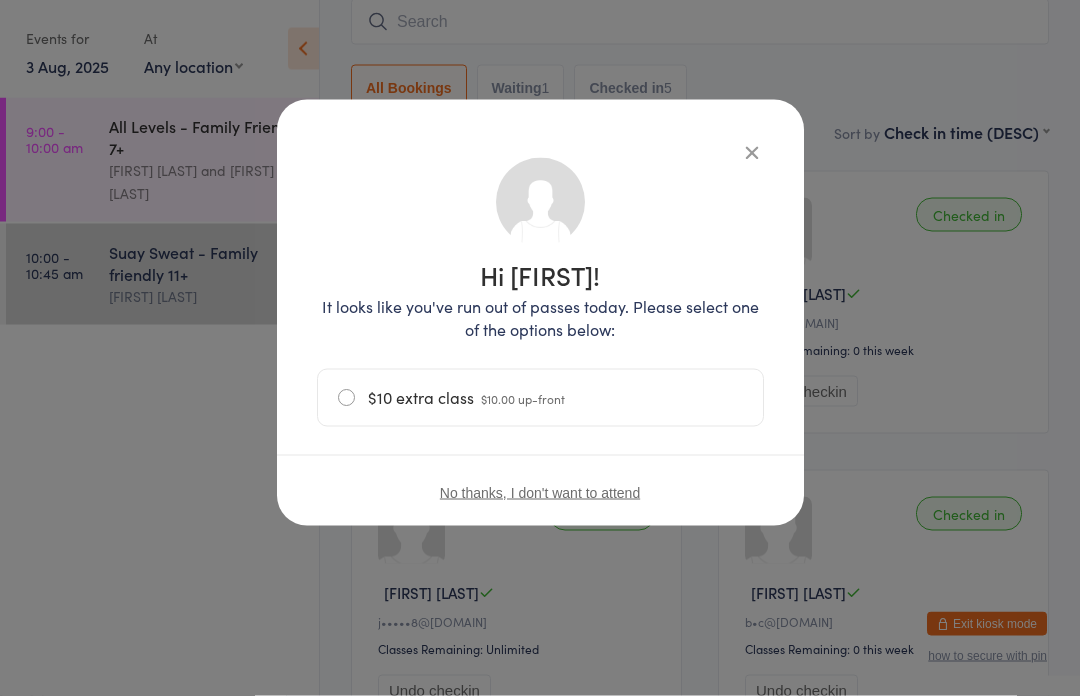 scroll, scrollTop: 181, scrollLeft: 0, axis: vertical 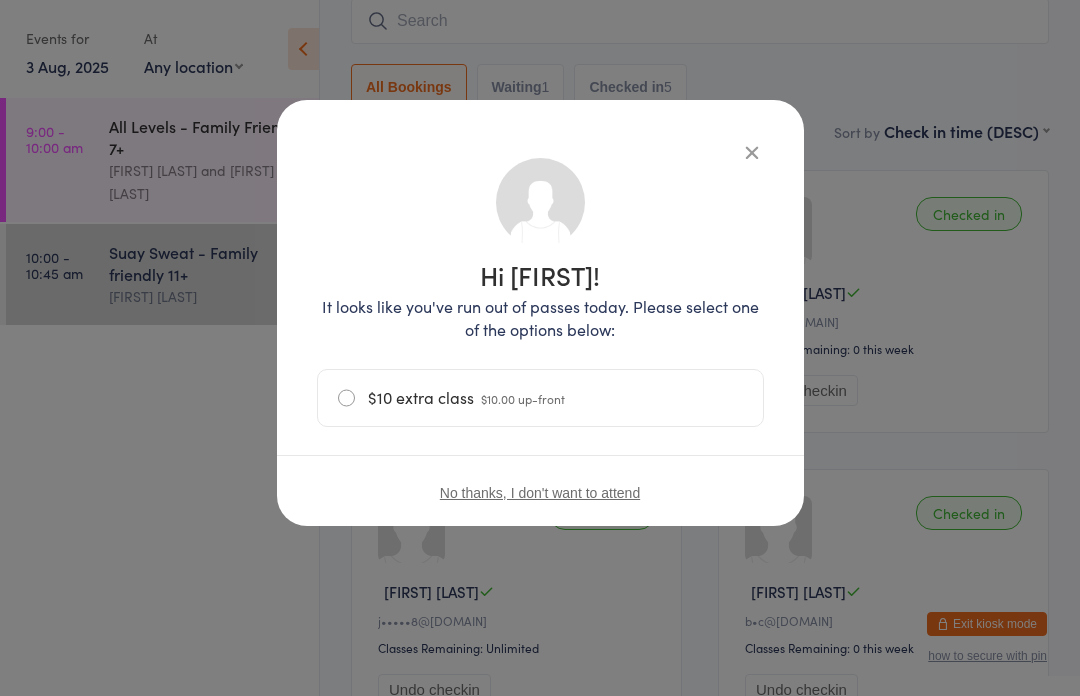 click on "$10 extra class  $10.00 up-front" at bounding box center (540, 398) 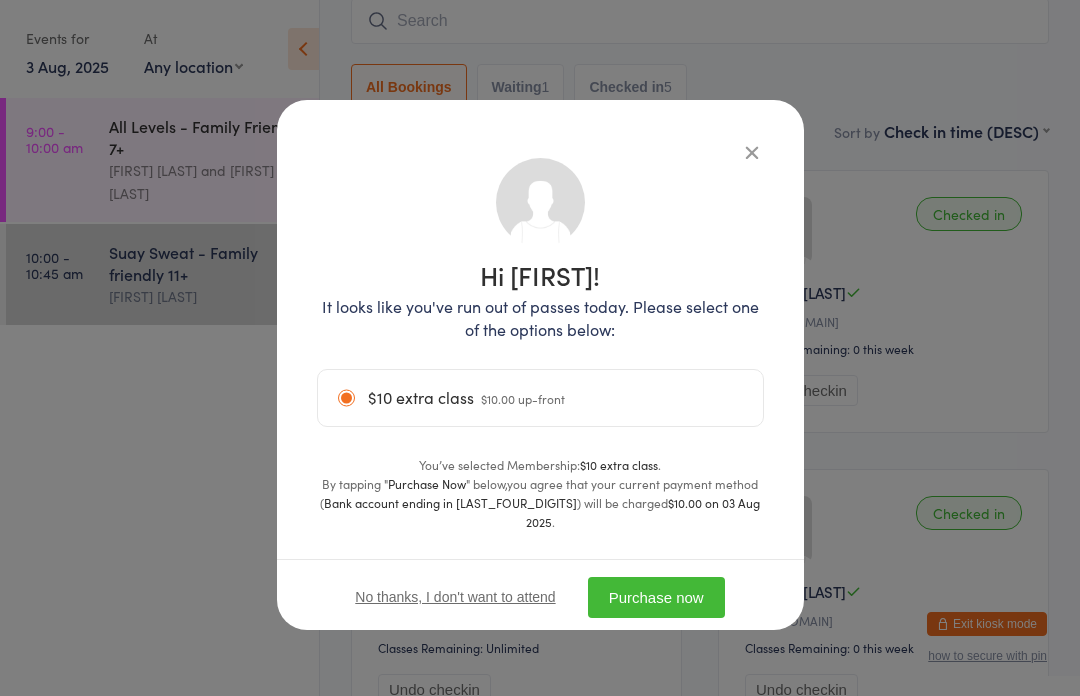 click on "Purchase now" at bounding box center [656, 597] 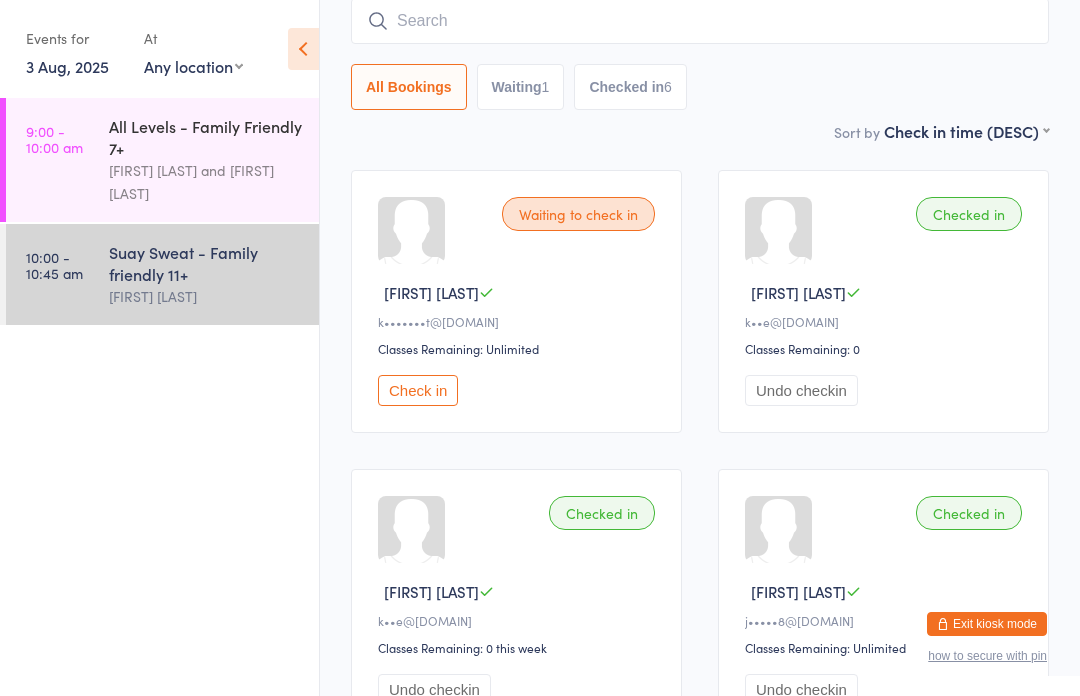 click at bounding box center (700, 21) 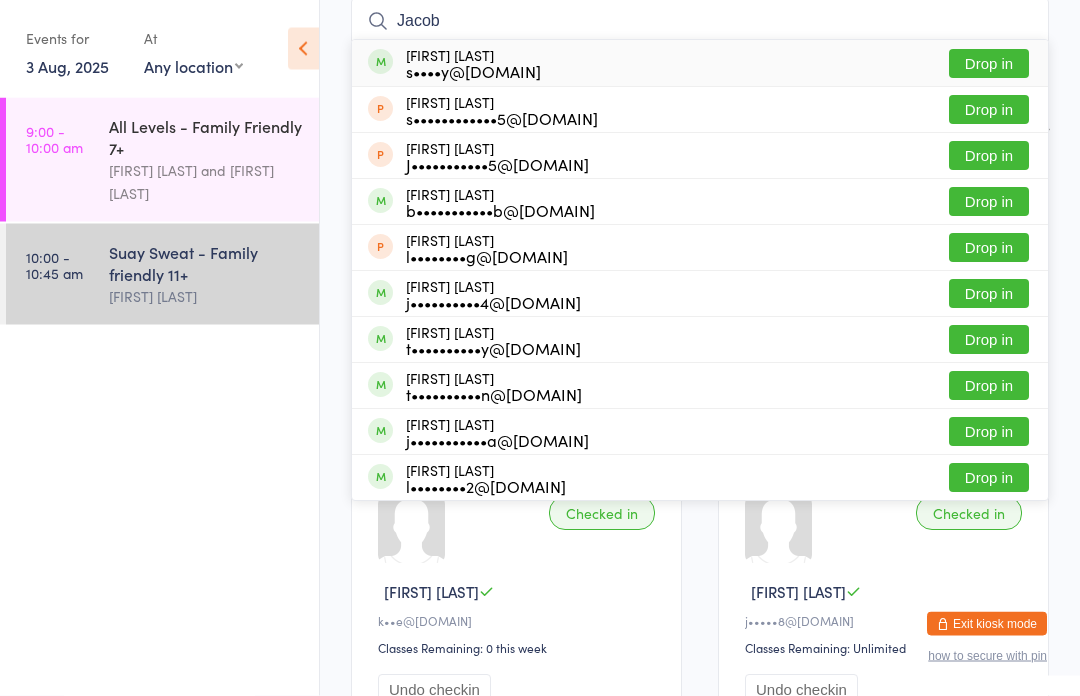 type on "Jacob" 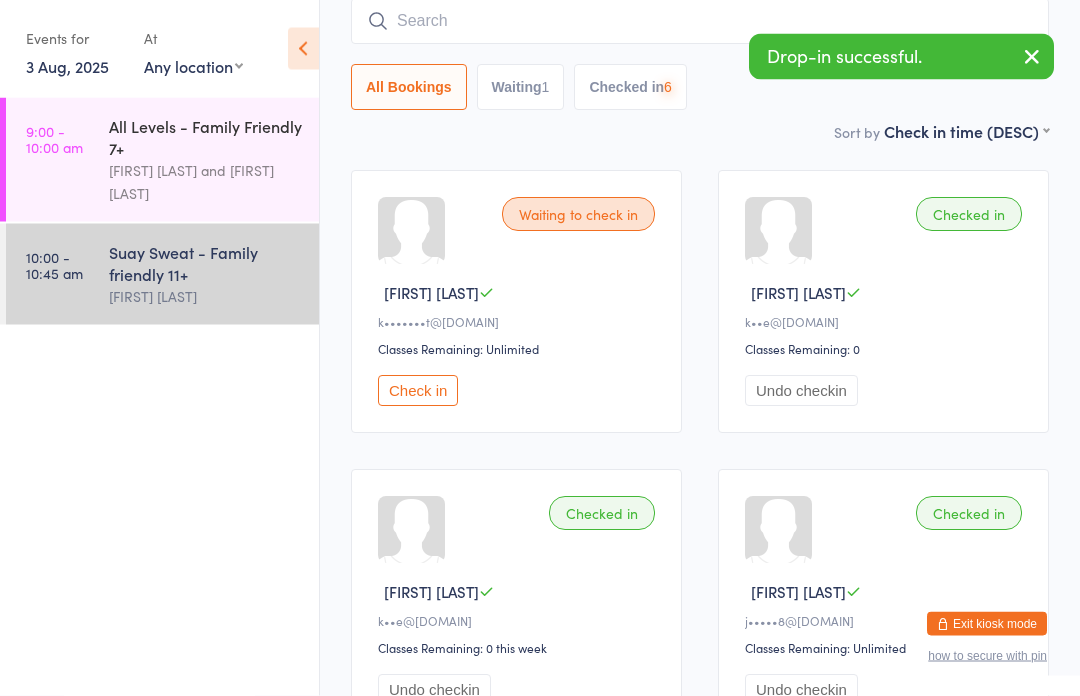 scroll, scrollTop: 181, scrollLeft: 0, axis: vertical 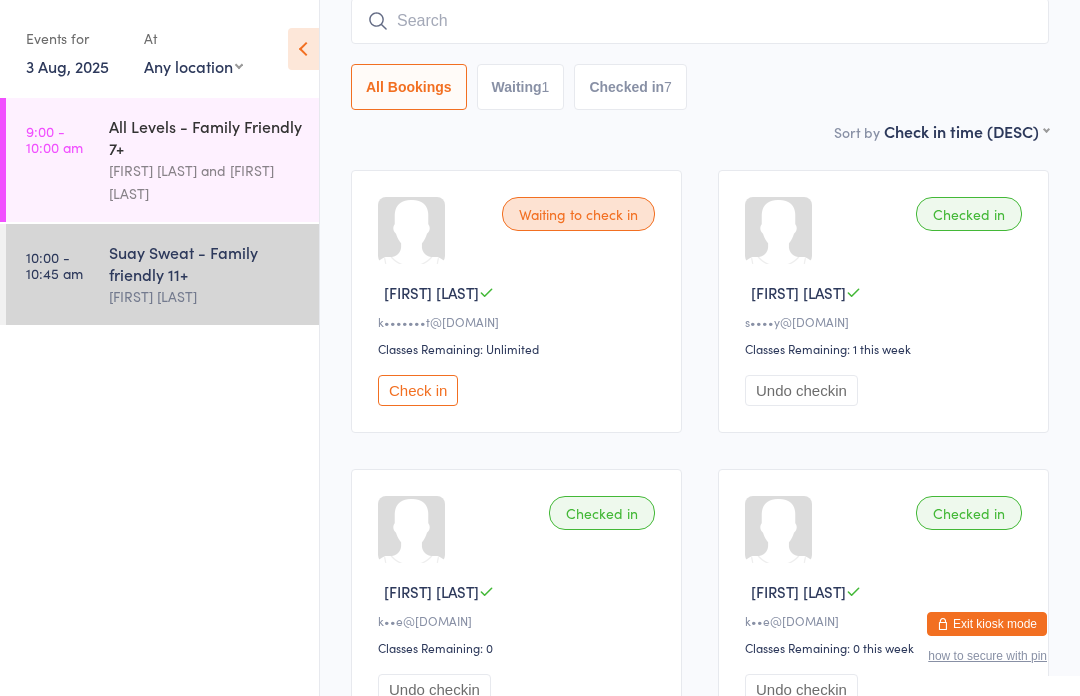 click at bounding box center [700, 21] 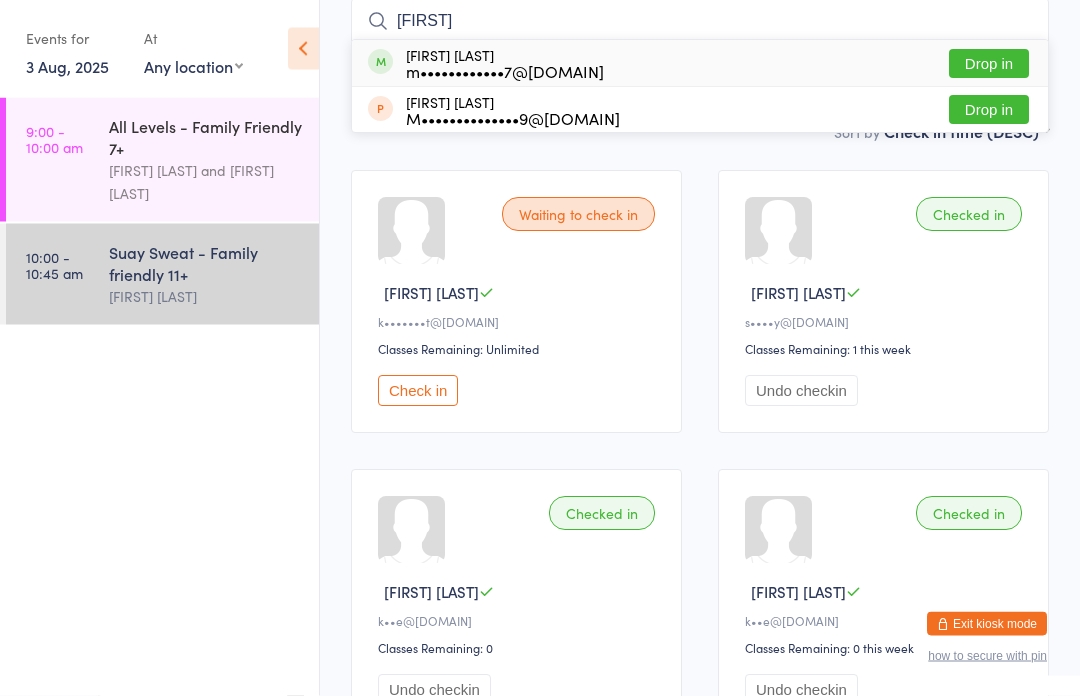 type on "Melin" 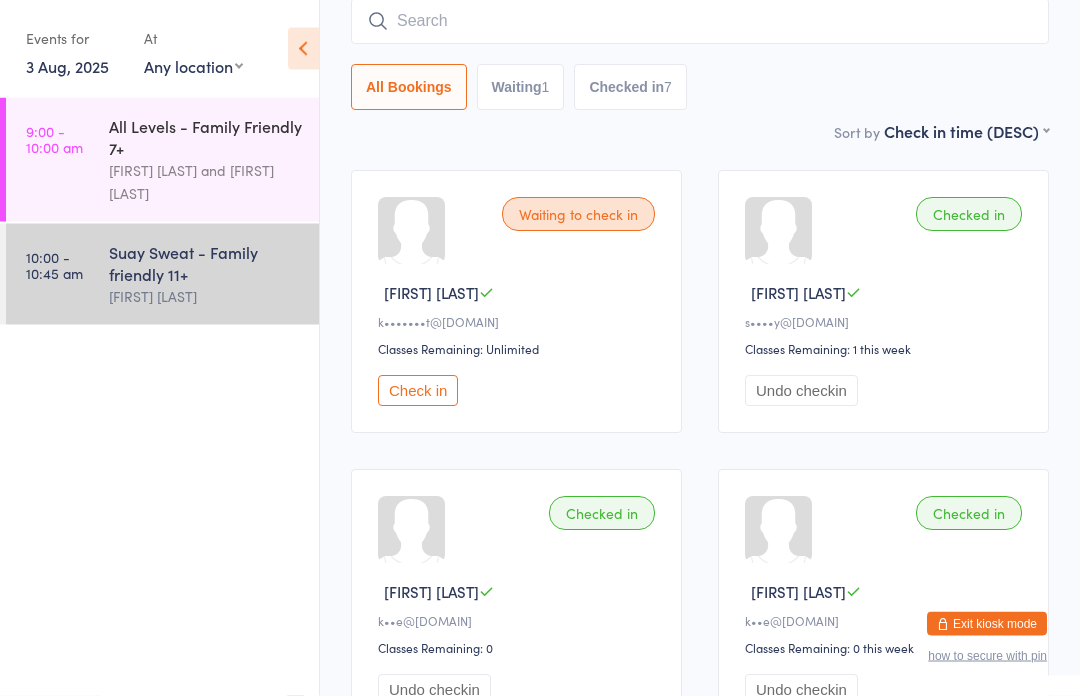 scroll, scrollTop: 181, scrollLeft: 0, axis: vertical 